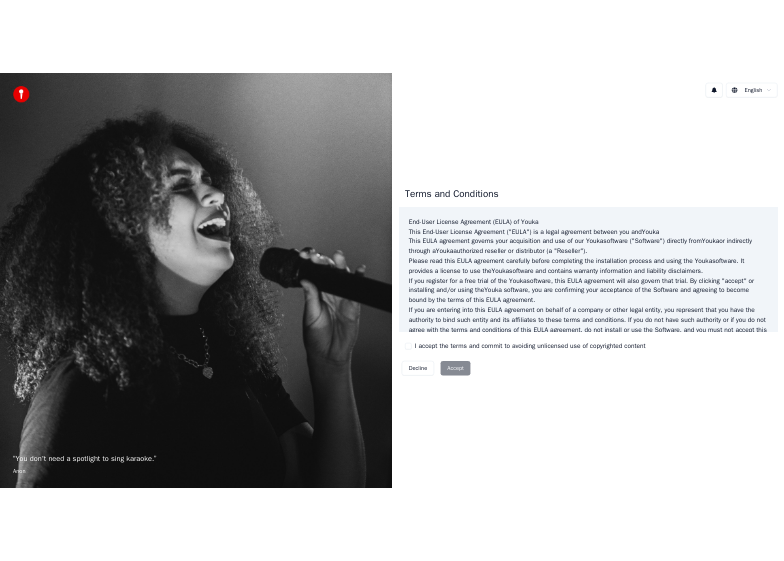 scroll, scrollTop: 0, scrollLeft: 0, axis: both 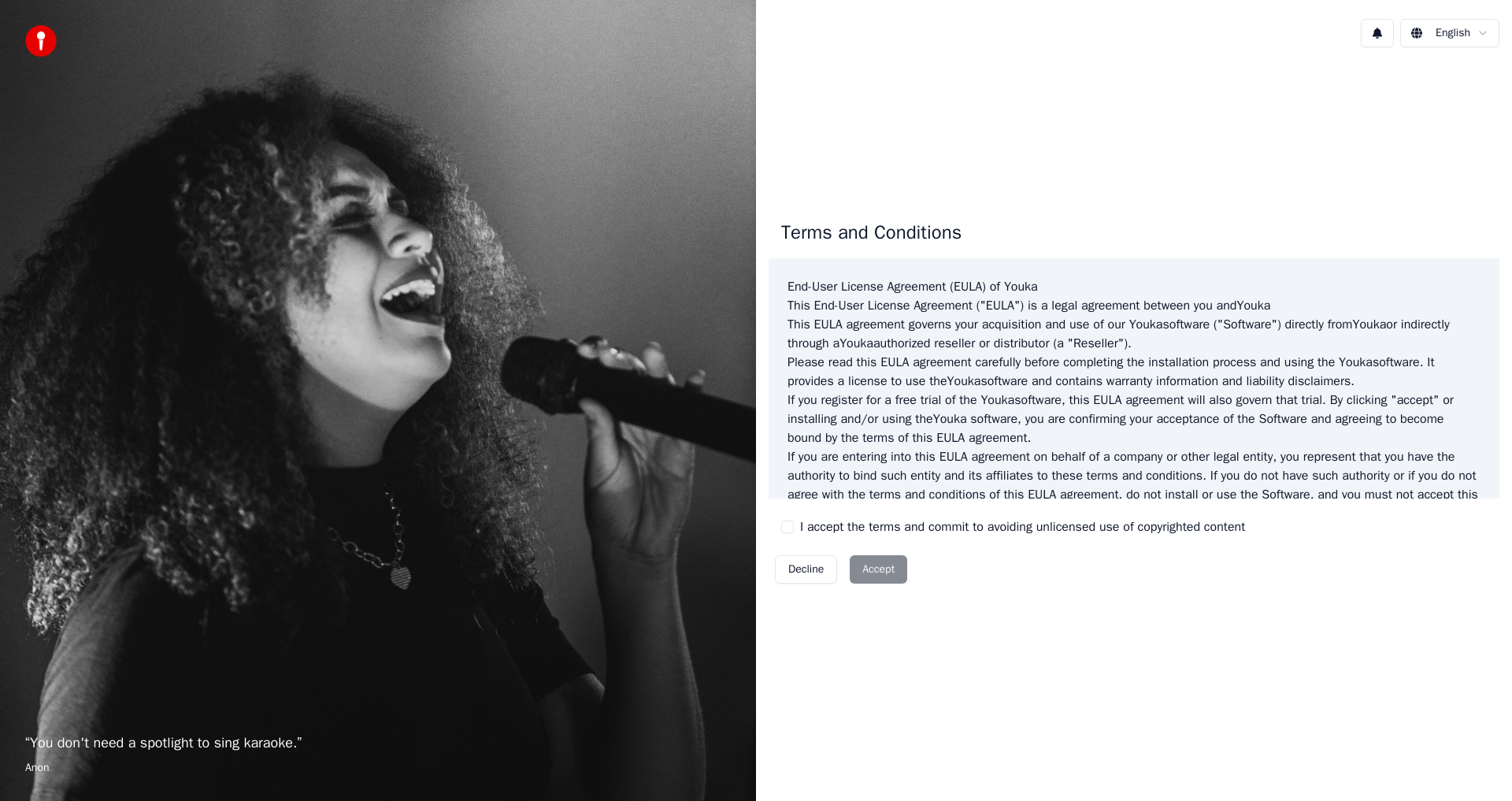 click on "I accept the terms and commit to avoiding unlicensed use of copyrighted content" at bounding box center [1013, 527] 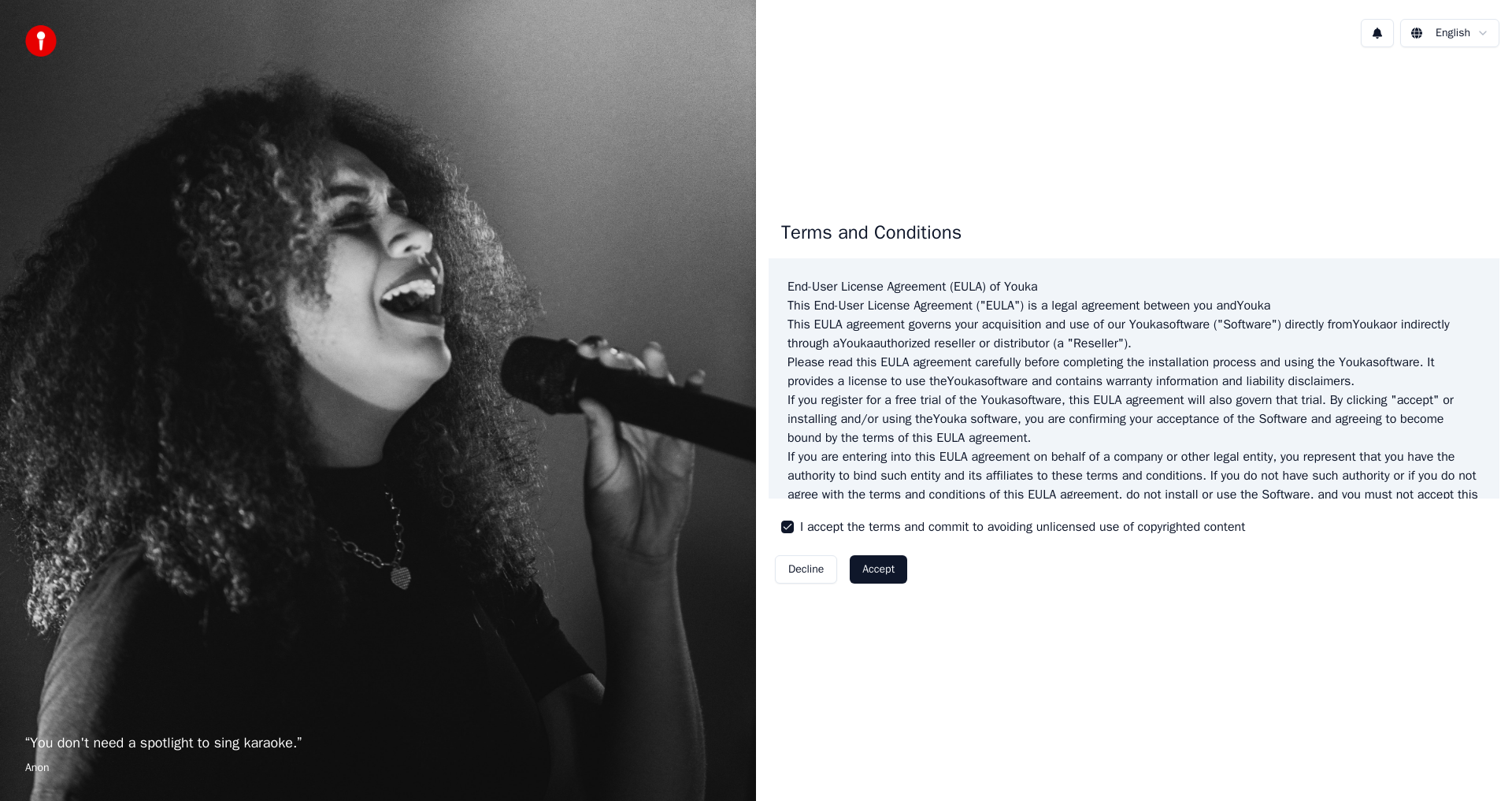 click on "Accept" at bounding box center [878, 569] 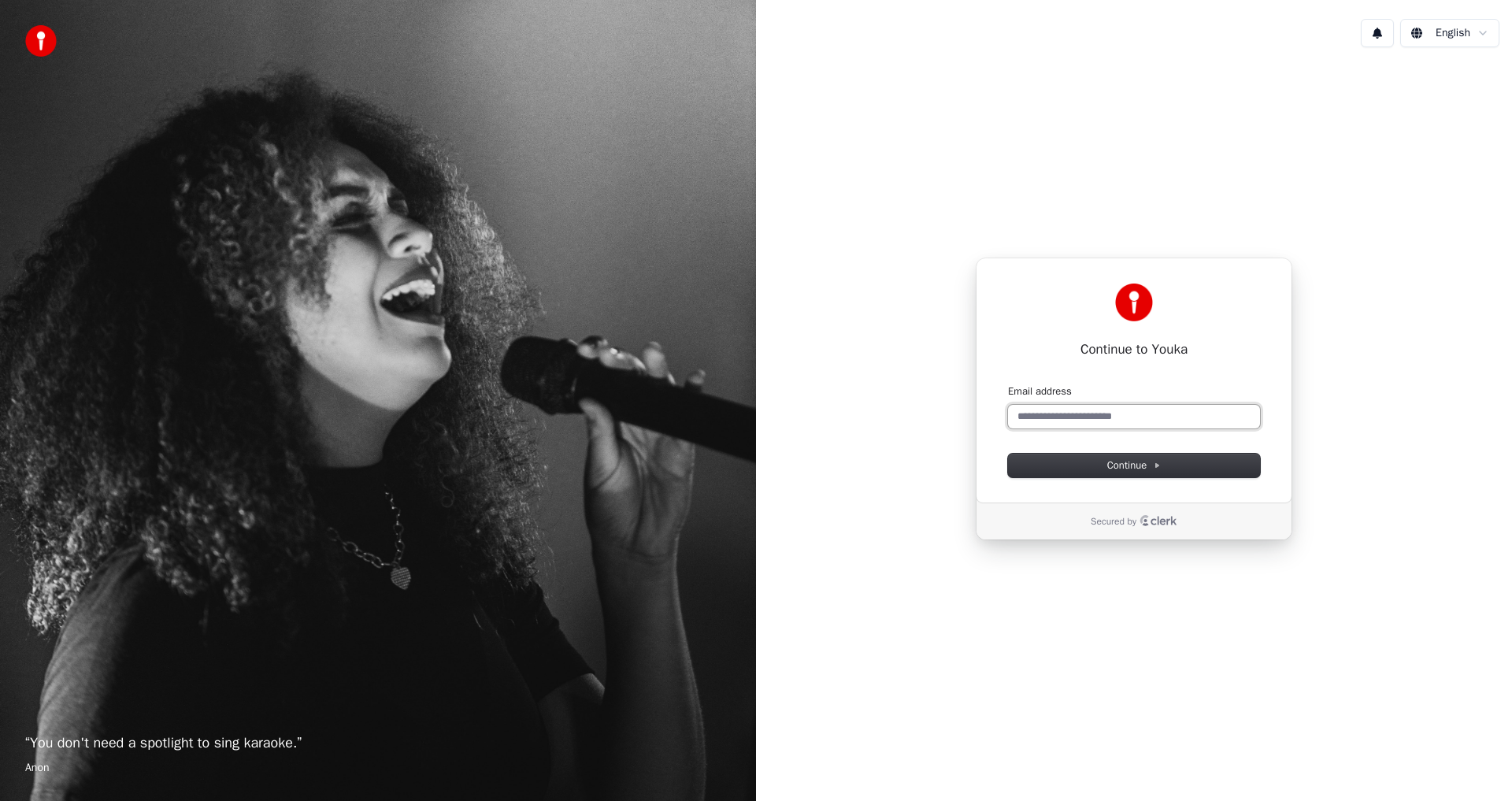 click on "Email address" at bounding box center (1134, 417) 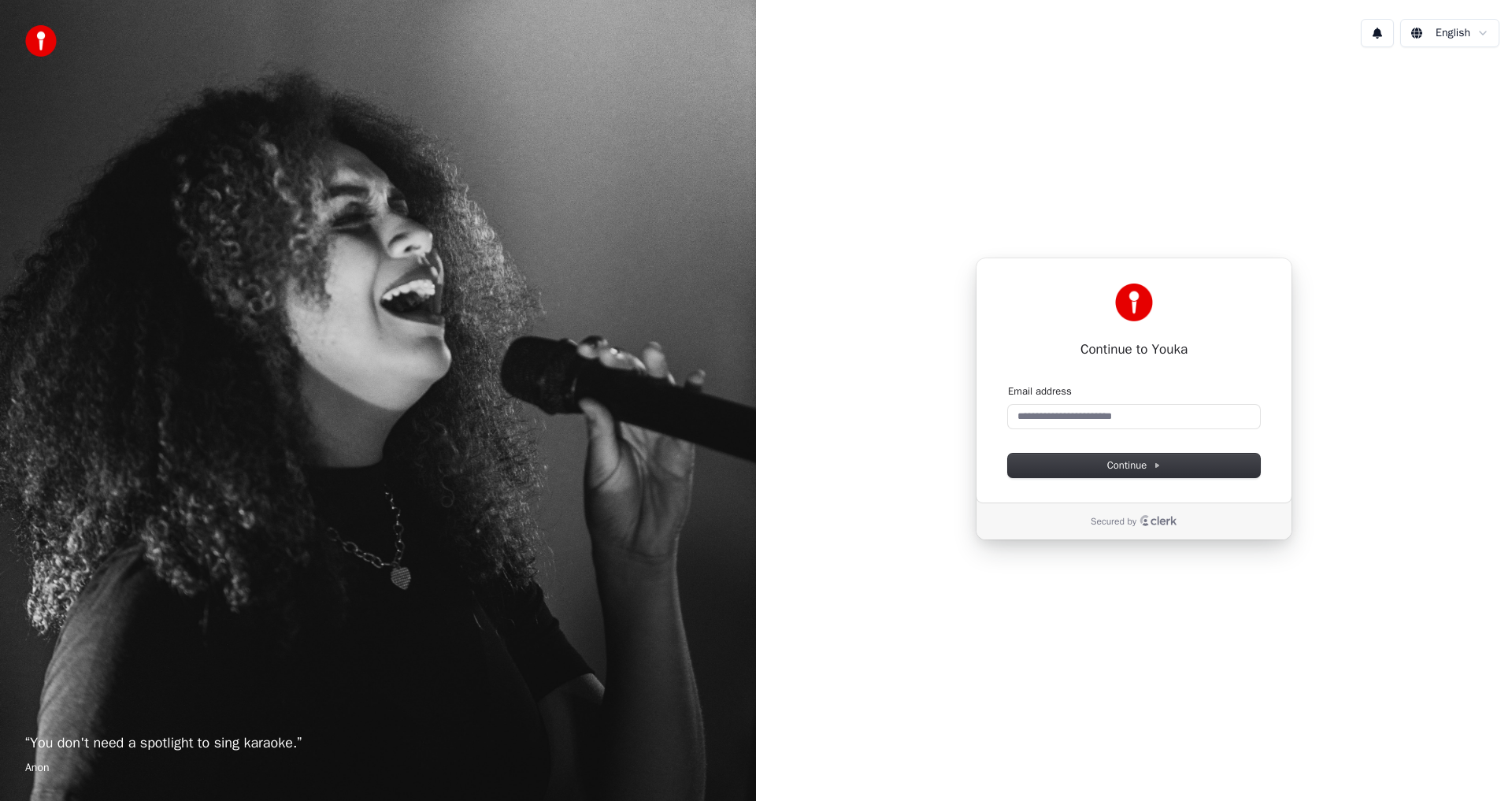 click on "Secured by" at bounding box center [1134, 521] 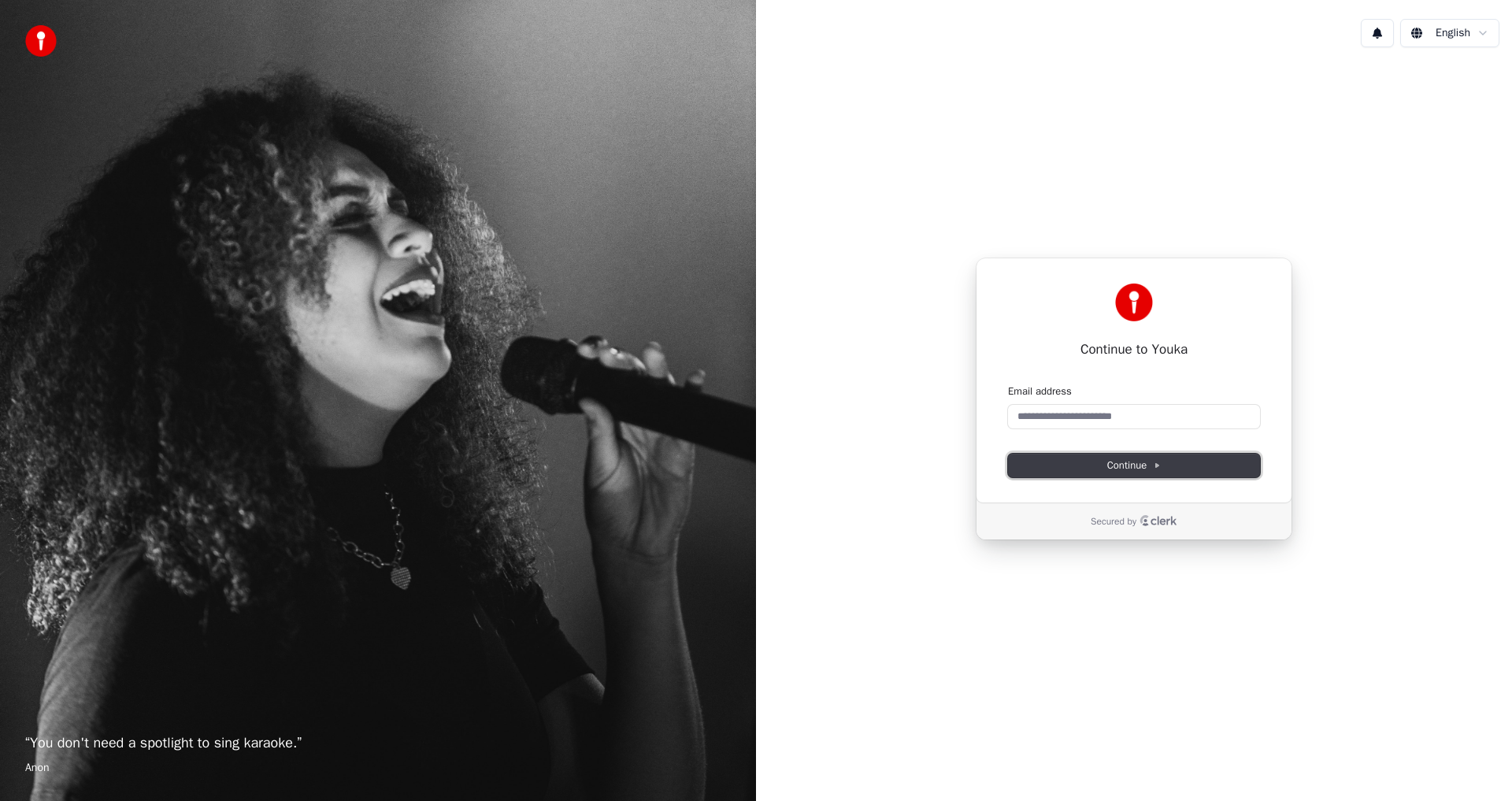 click on "Continue" at bounding box center [1134, 465] 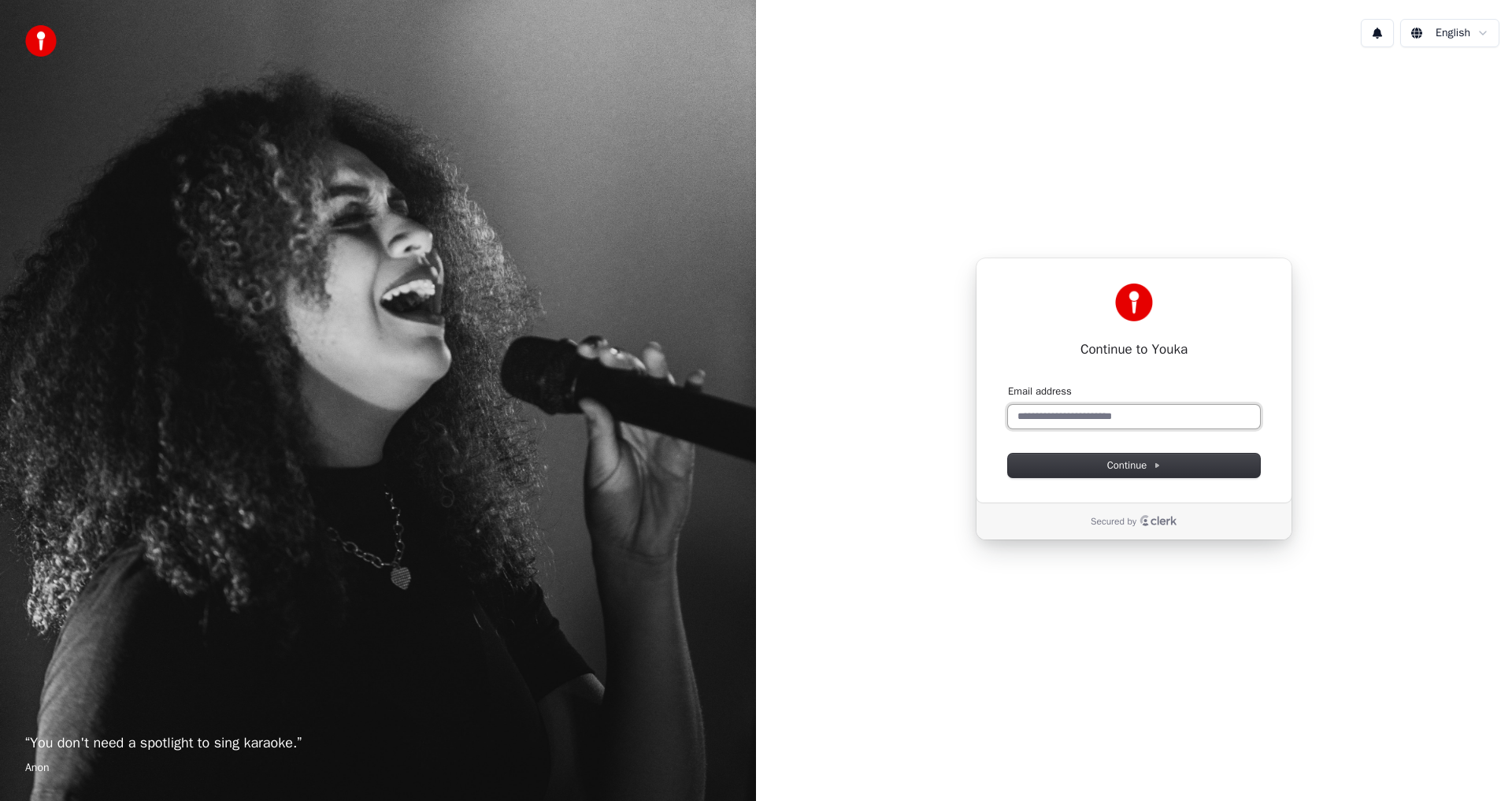 click on "Email address" at bounding box center (1134, 417) 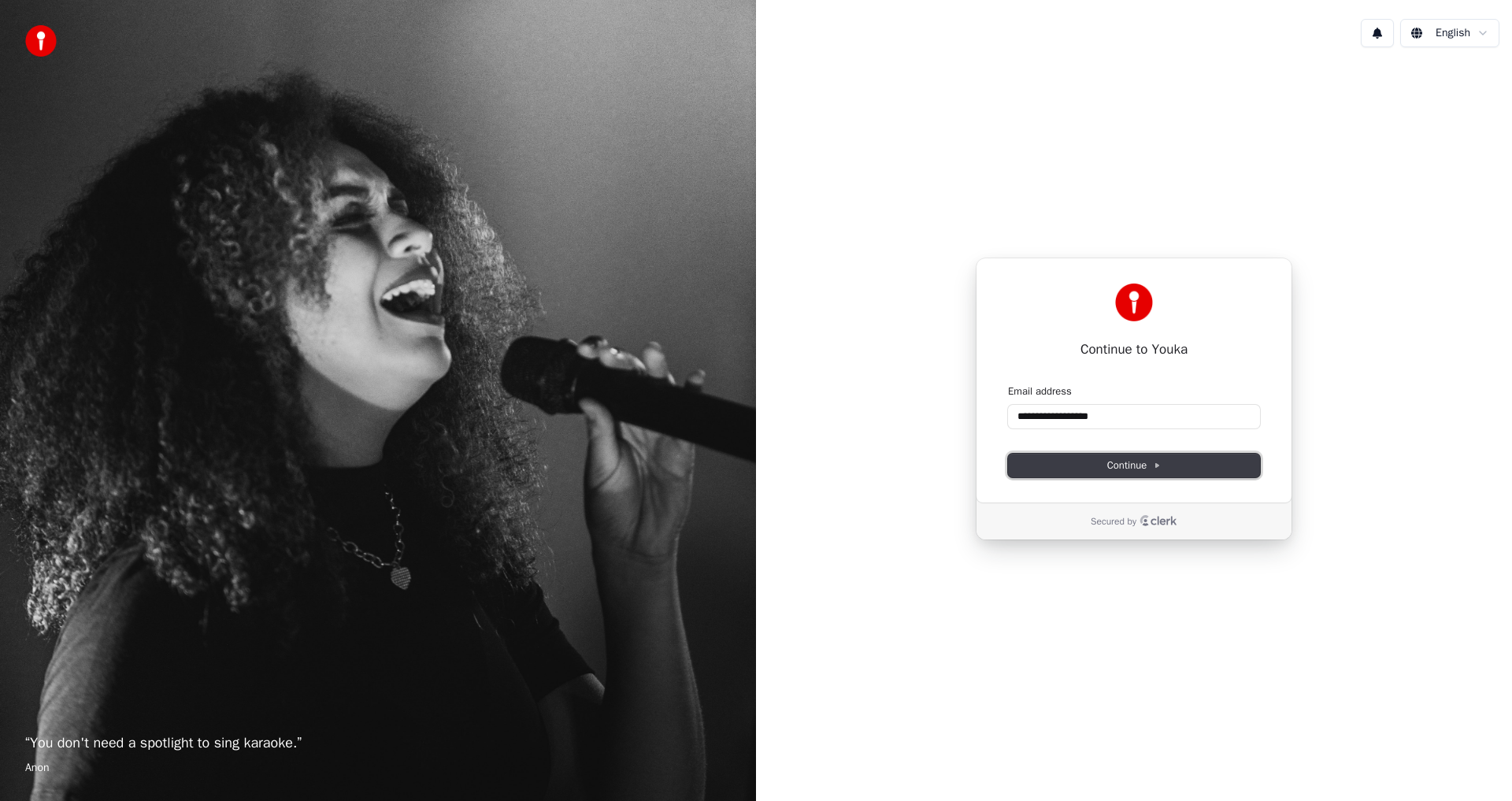 click on "Continue" at bounding box center [1134, 465] 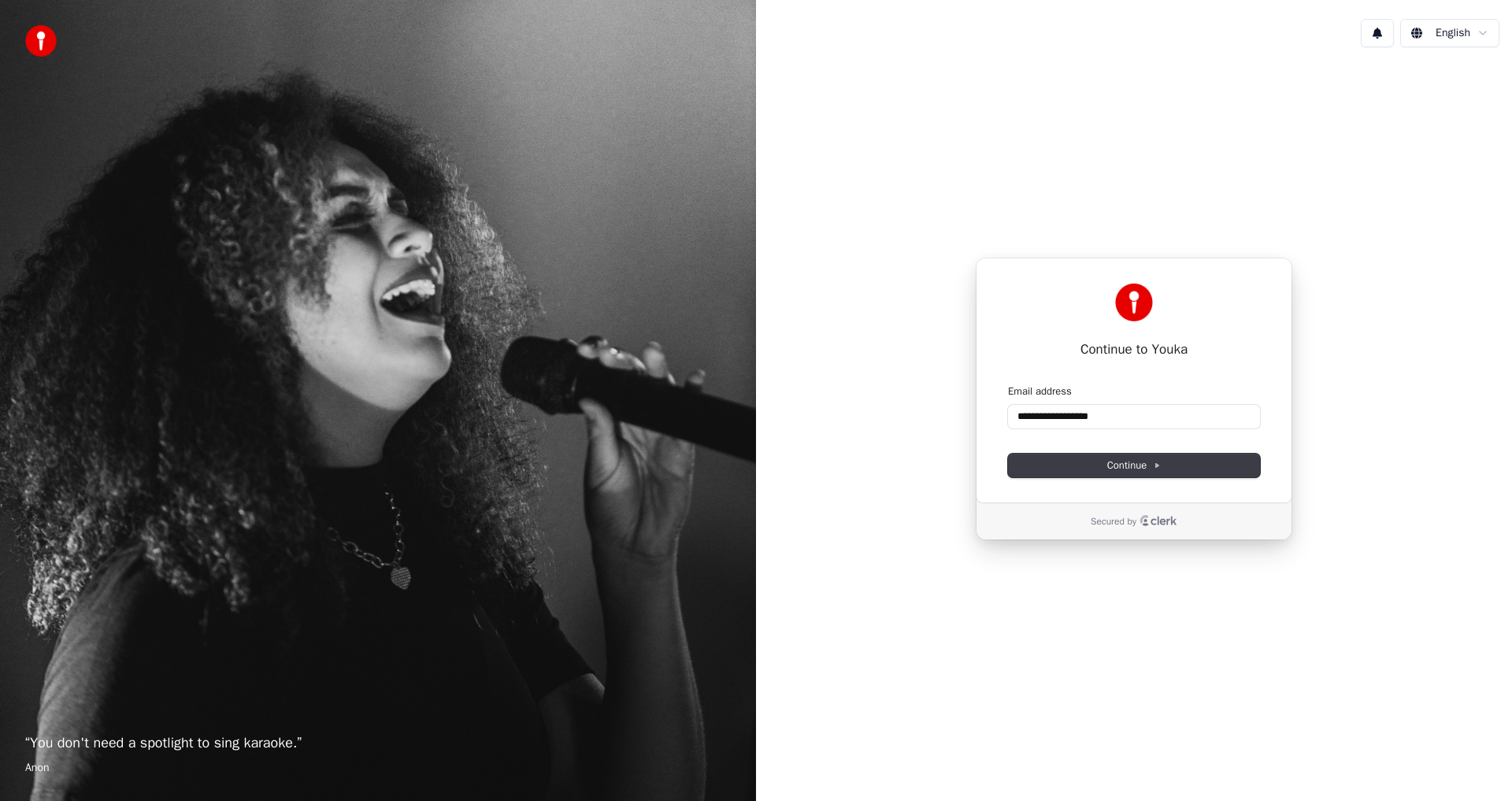 type on "**********" 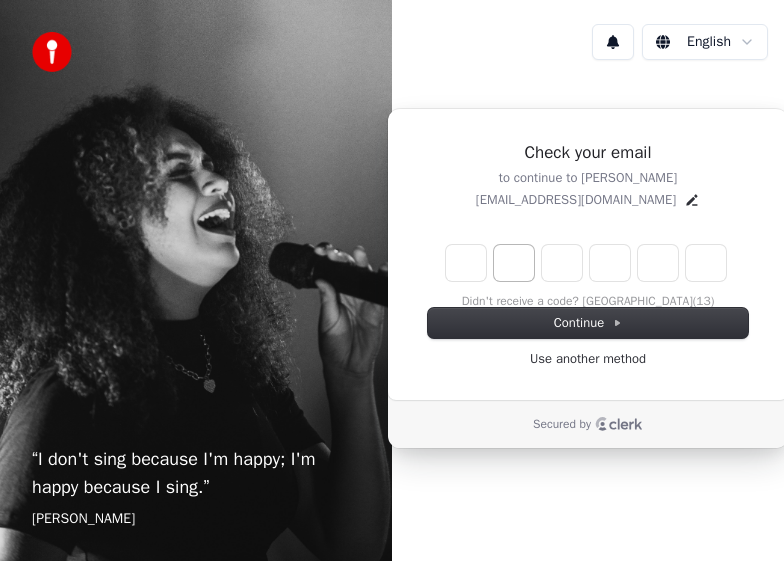 type on "*" 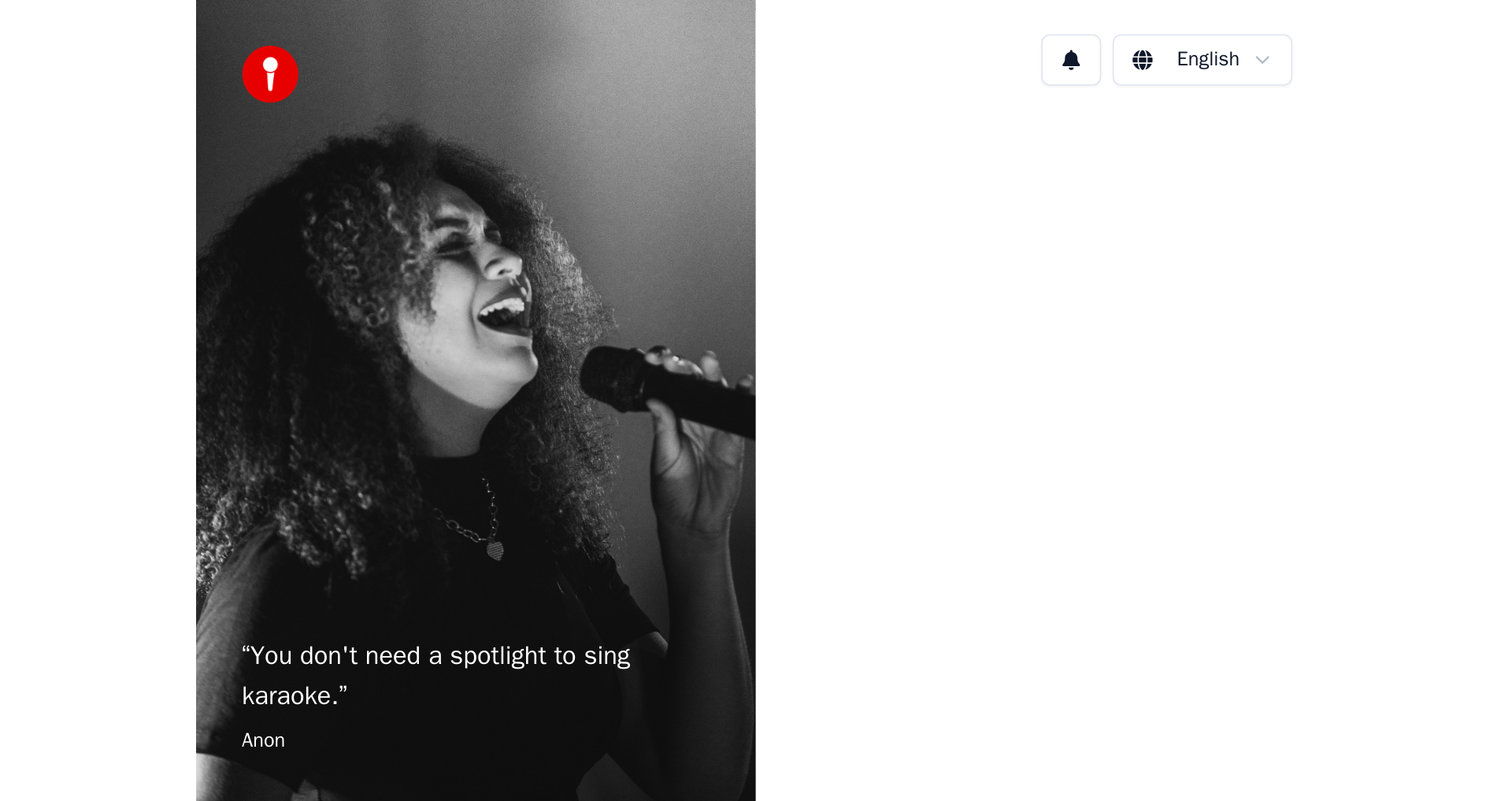 scroll, scrollTop: 0, scrollLeft: 0, axis: both 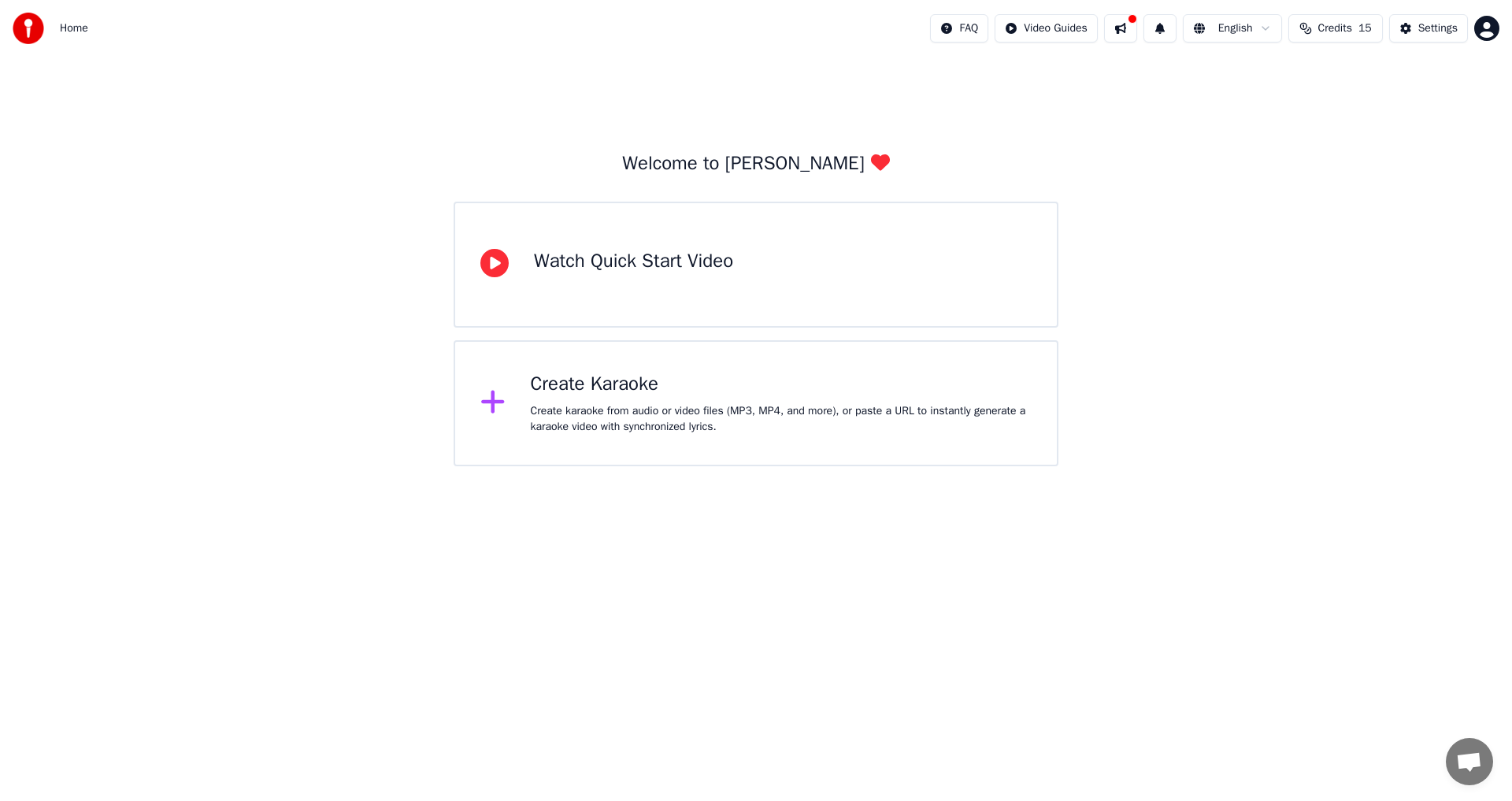click on "Create karaoke from audio or video files (MP3, MP4, and more), or paste a URL to instantly generate a karaoke video with synchronized lyrics." at bounding box center [781, 419] 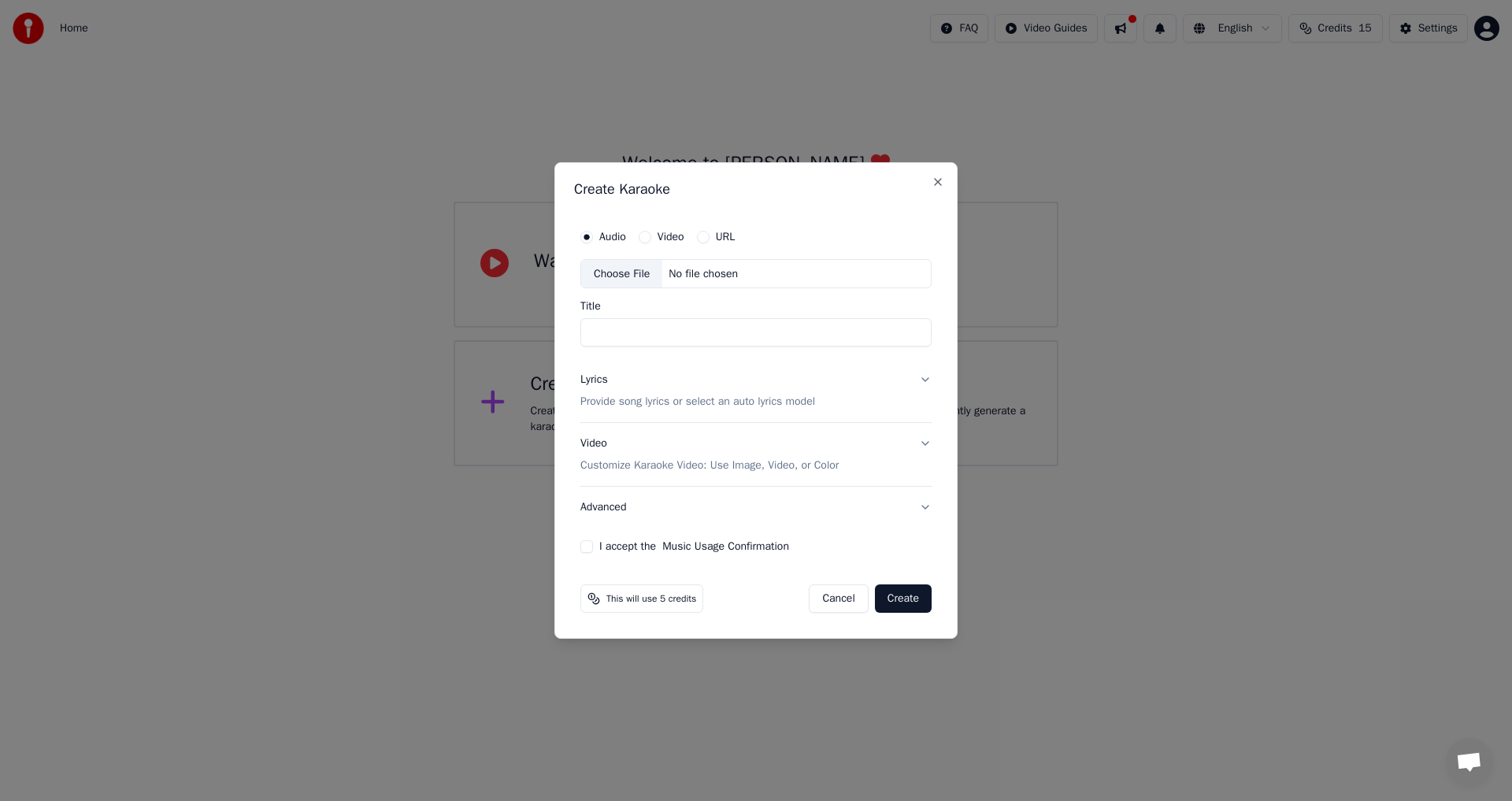 click on "Choose File" at bounding box center (621, 274) 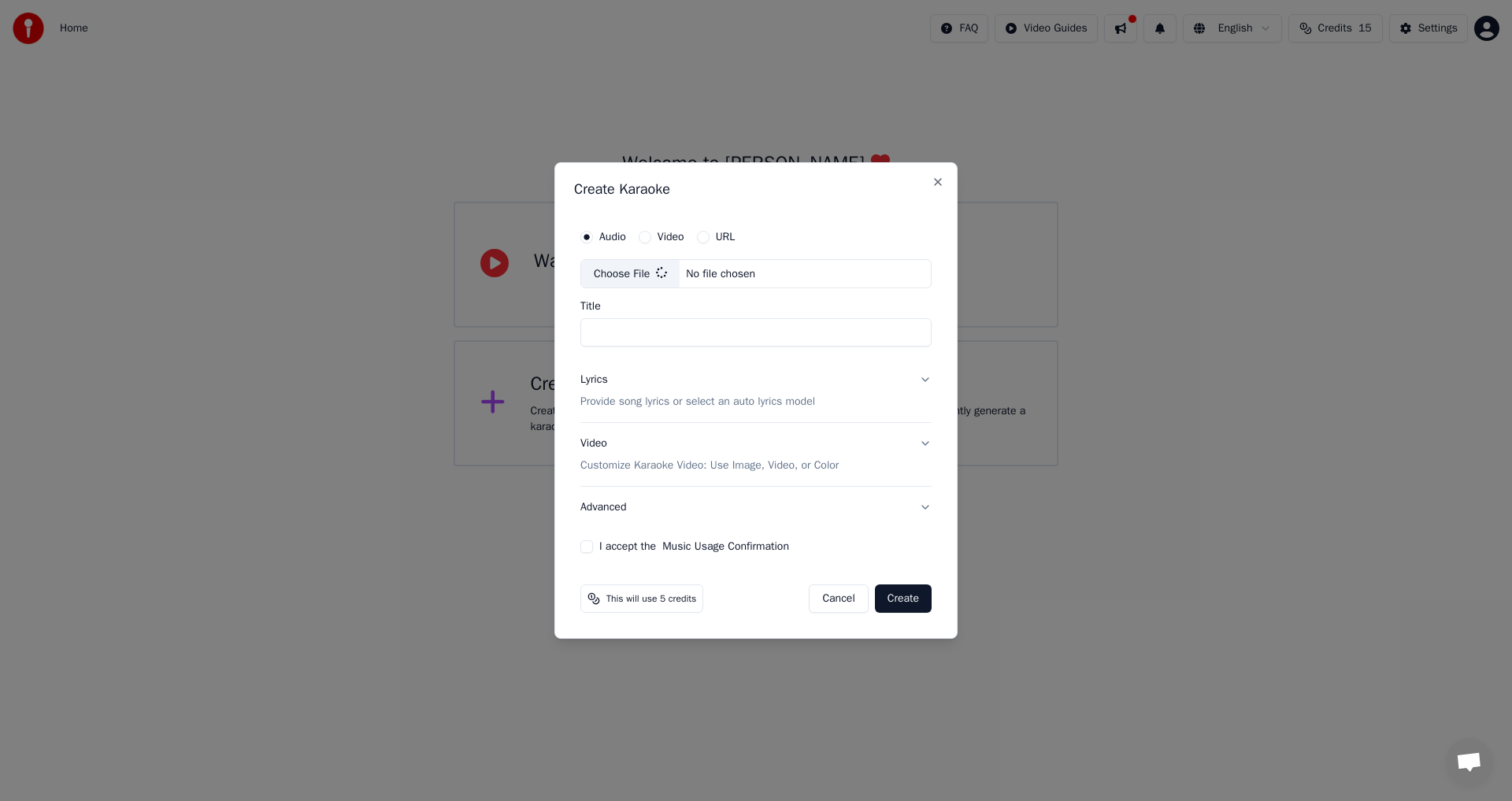 type on "**********" 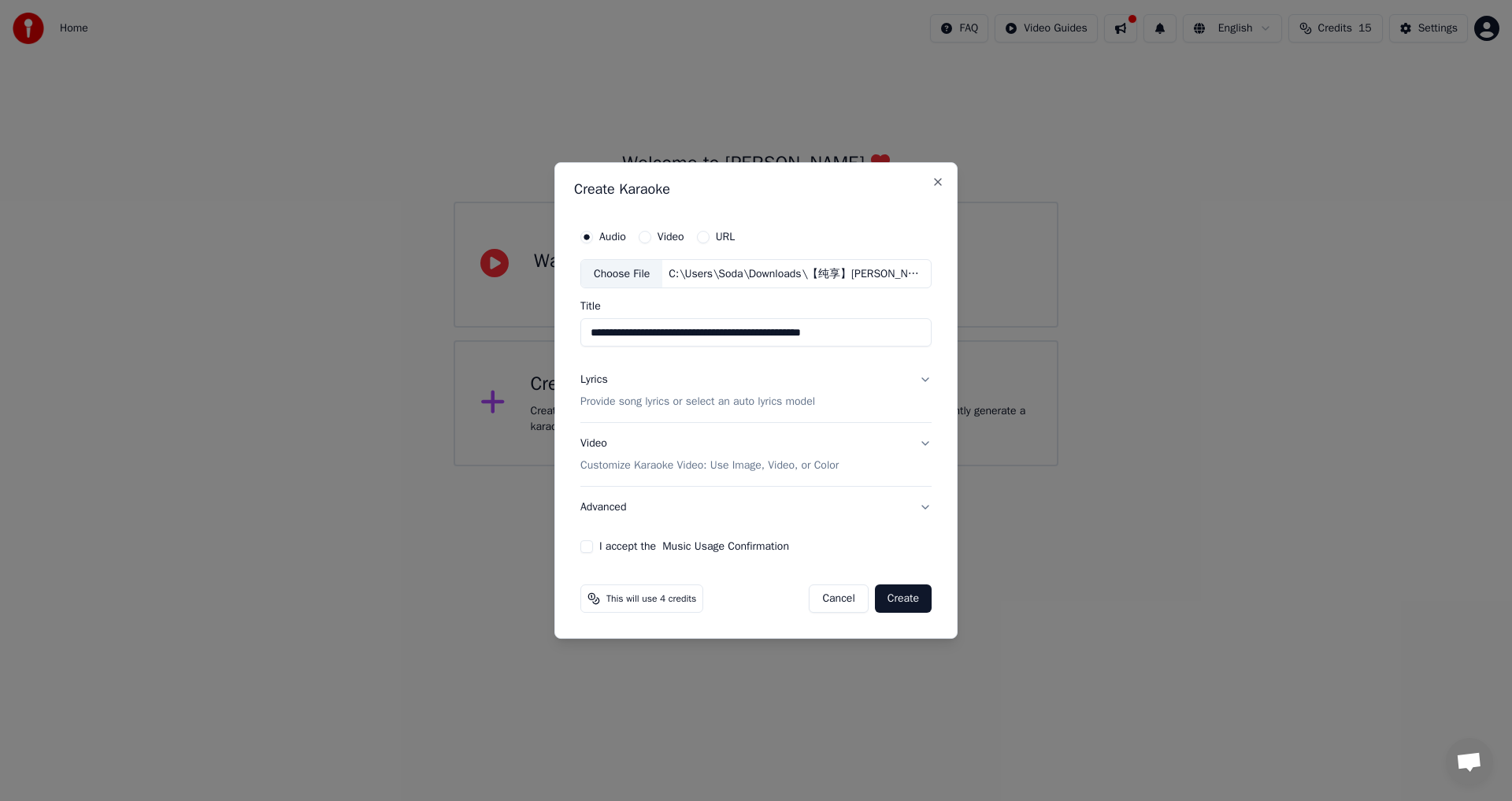 click on "Lyrics Provide song lyrics or select an auto lyrics model" at bounding box center (756, 391) 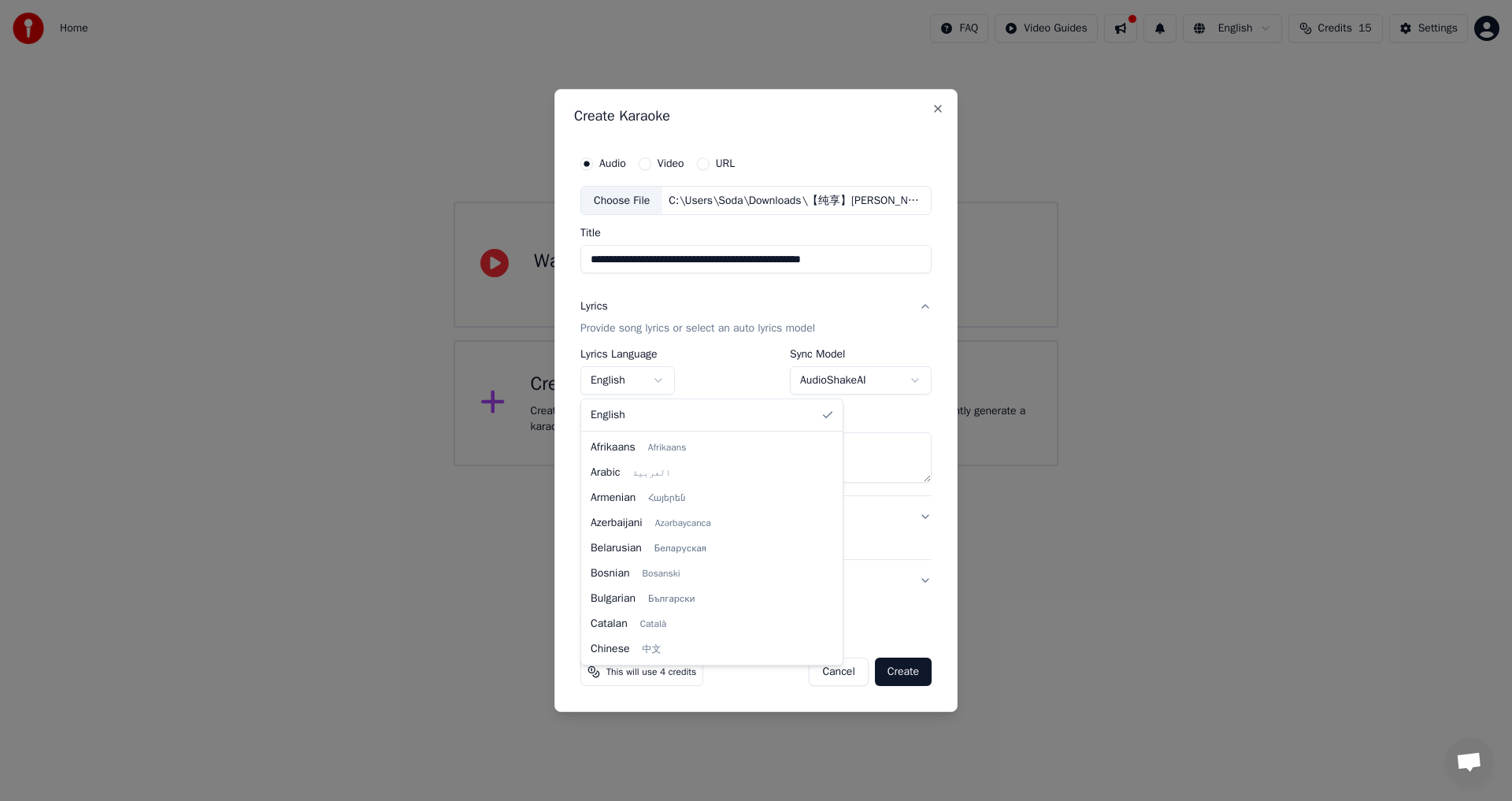 click on "**********" at bounding box center (756, 233) 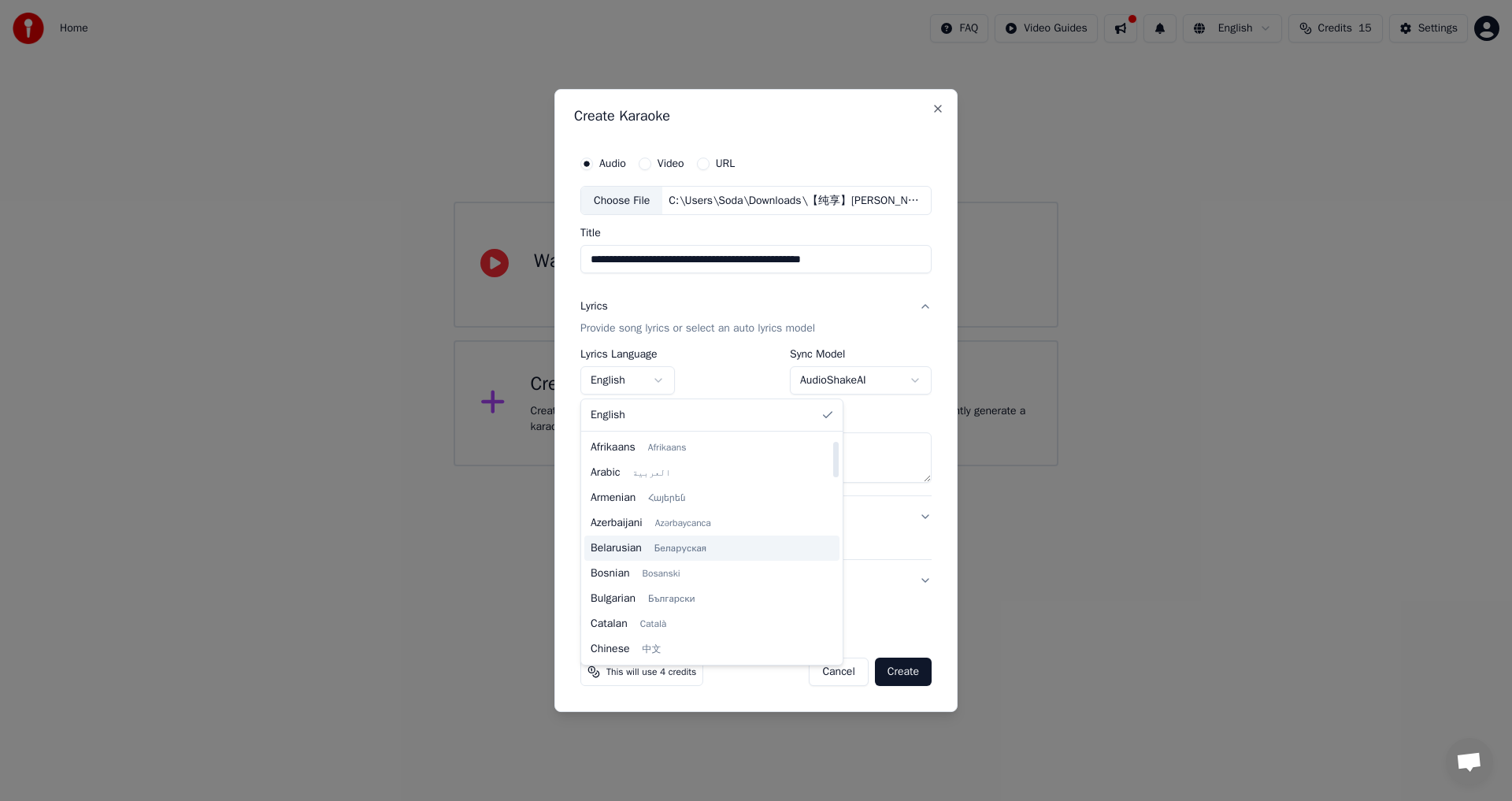 scroll, scrollTop: 79, scrollLeft: 0, axis: vertical 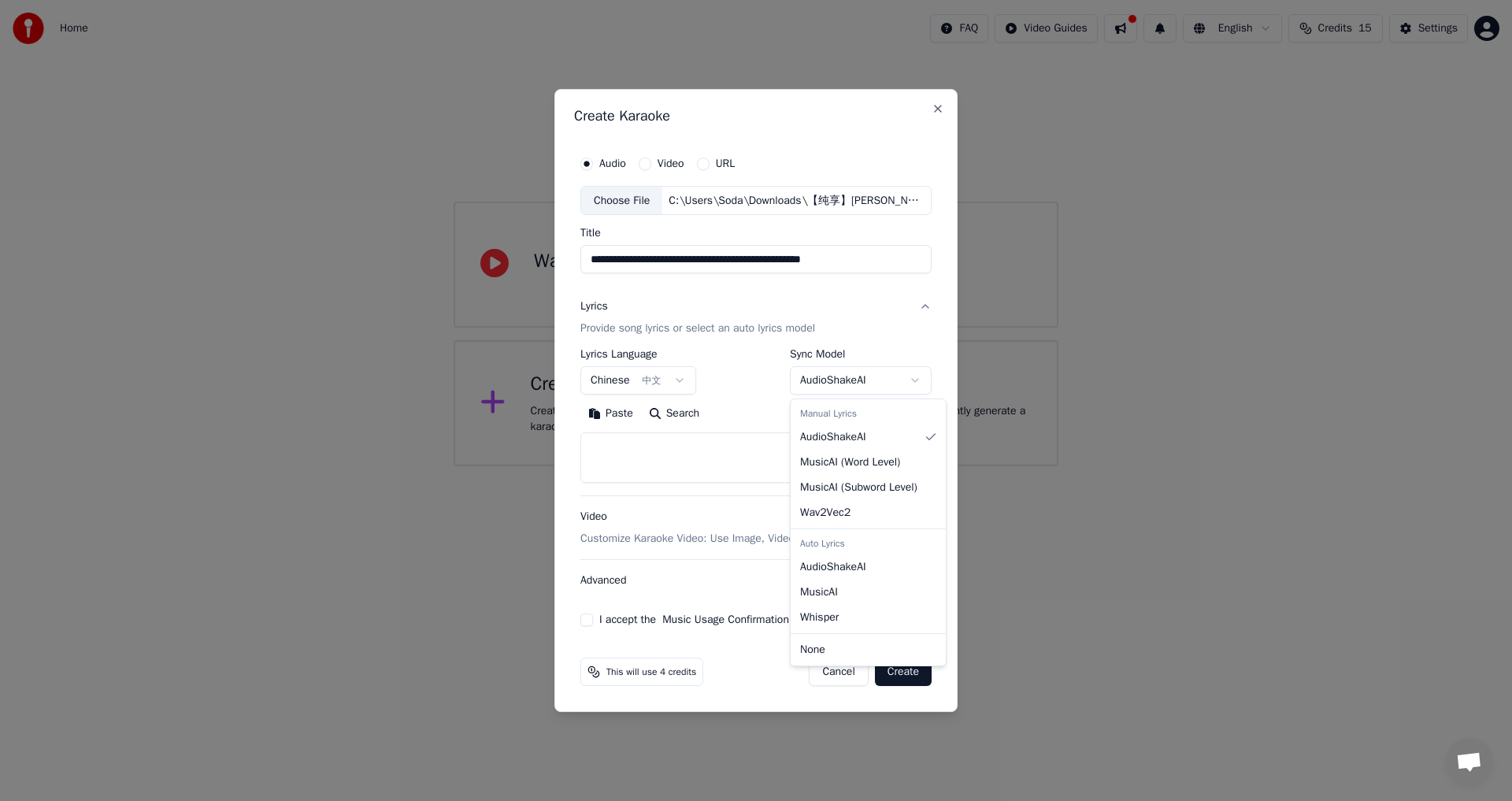 click on "**********" at bounding box center [756, 233] 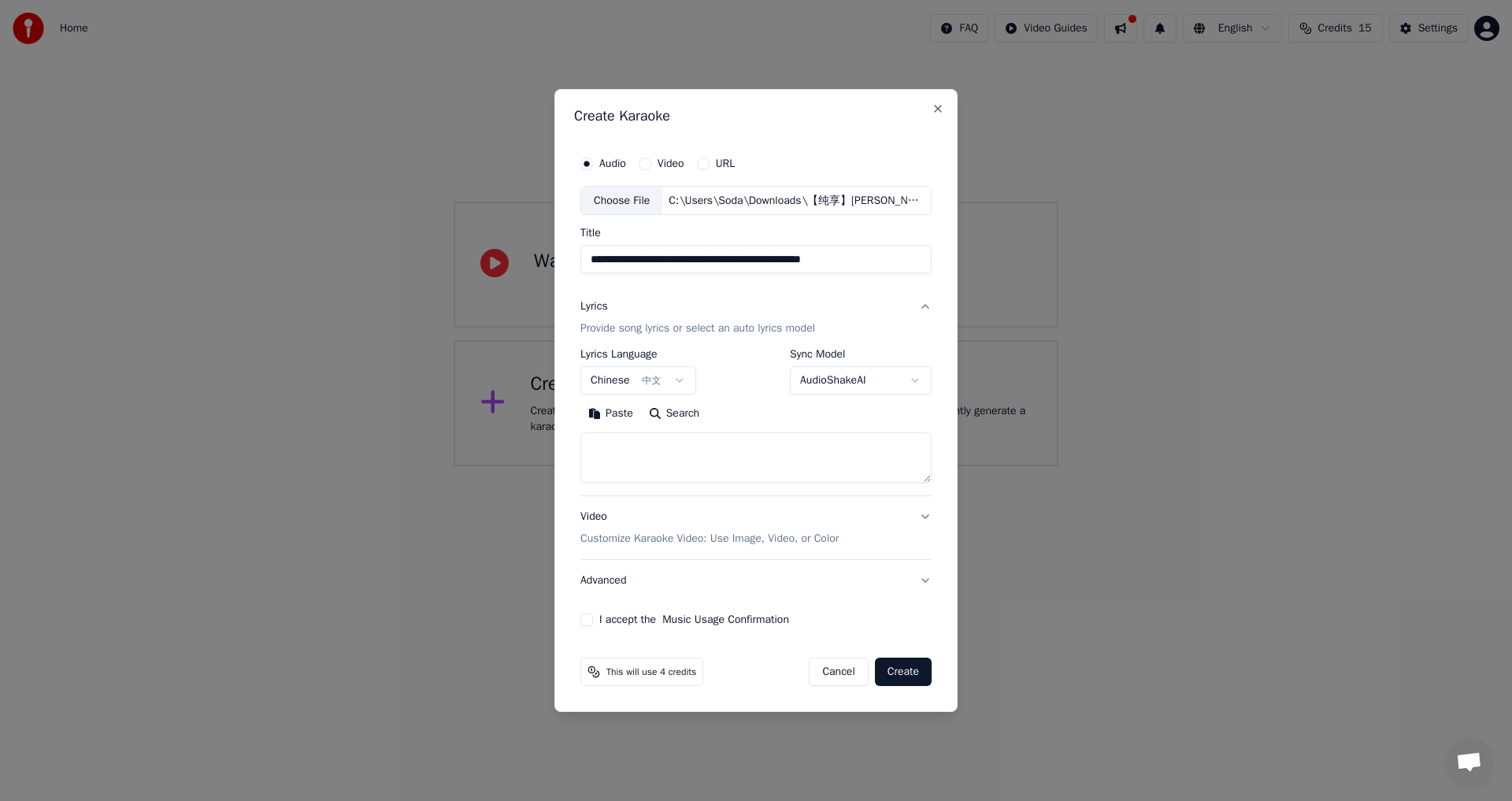 click on "**********" at bounding box center (756, 233) 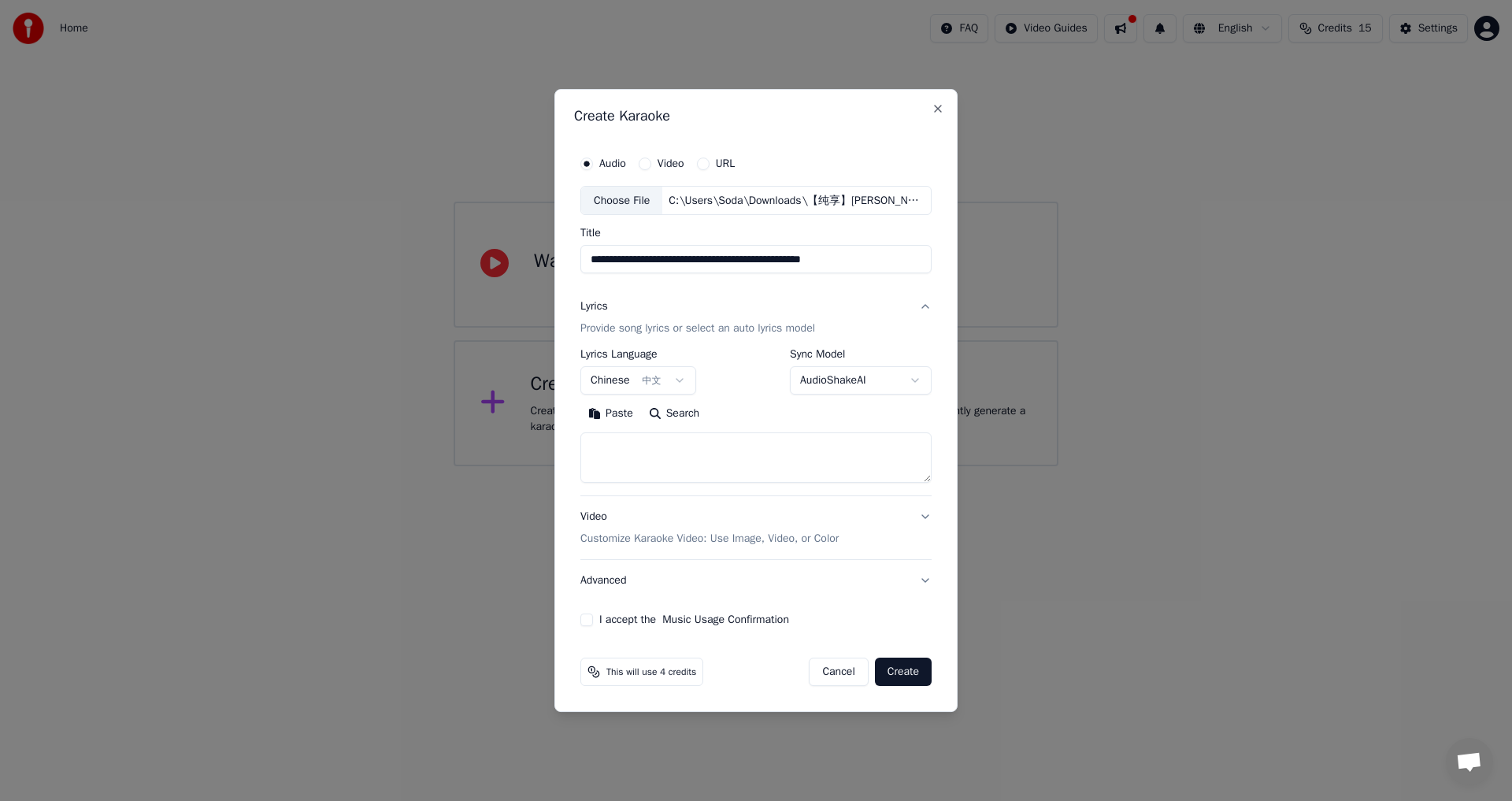 click on "I accept the   Music Usage Confirmation" at bounding box center (694, 620) 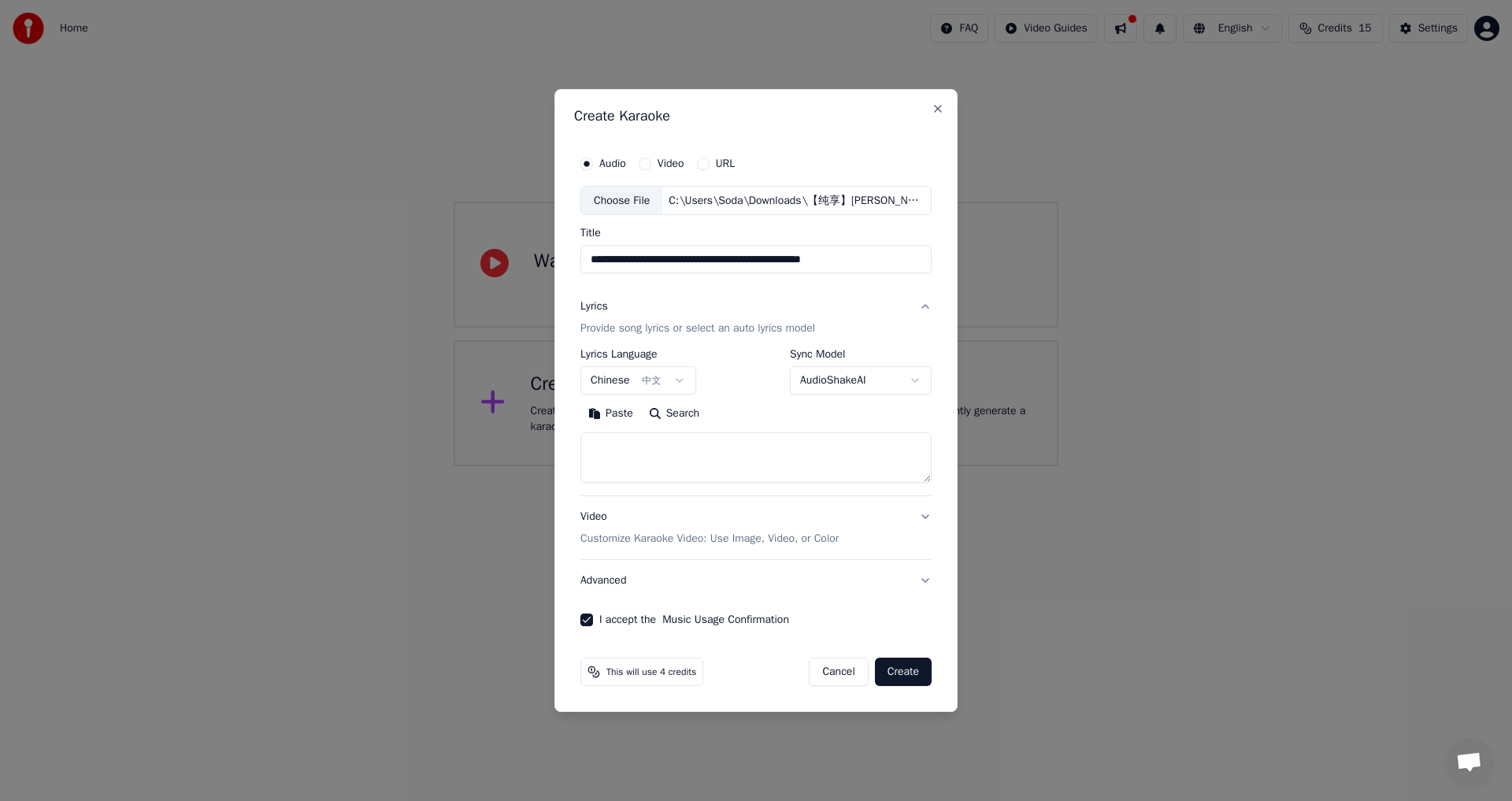 click on "Create" at bounding box center [903, 672] 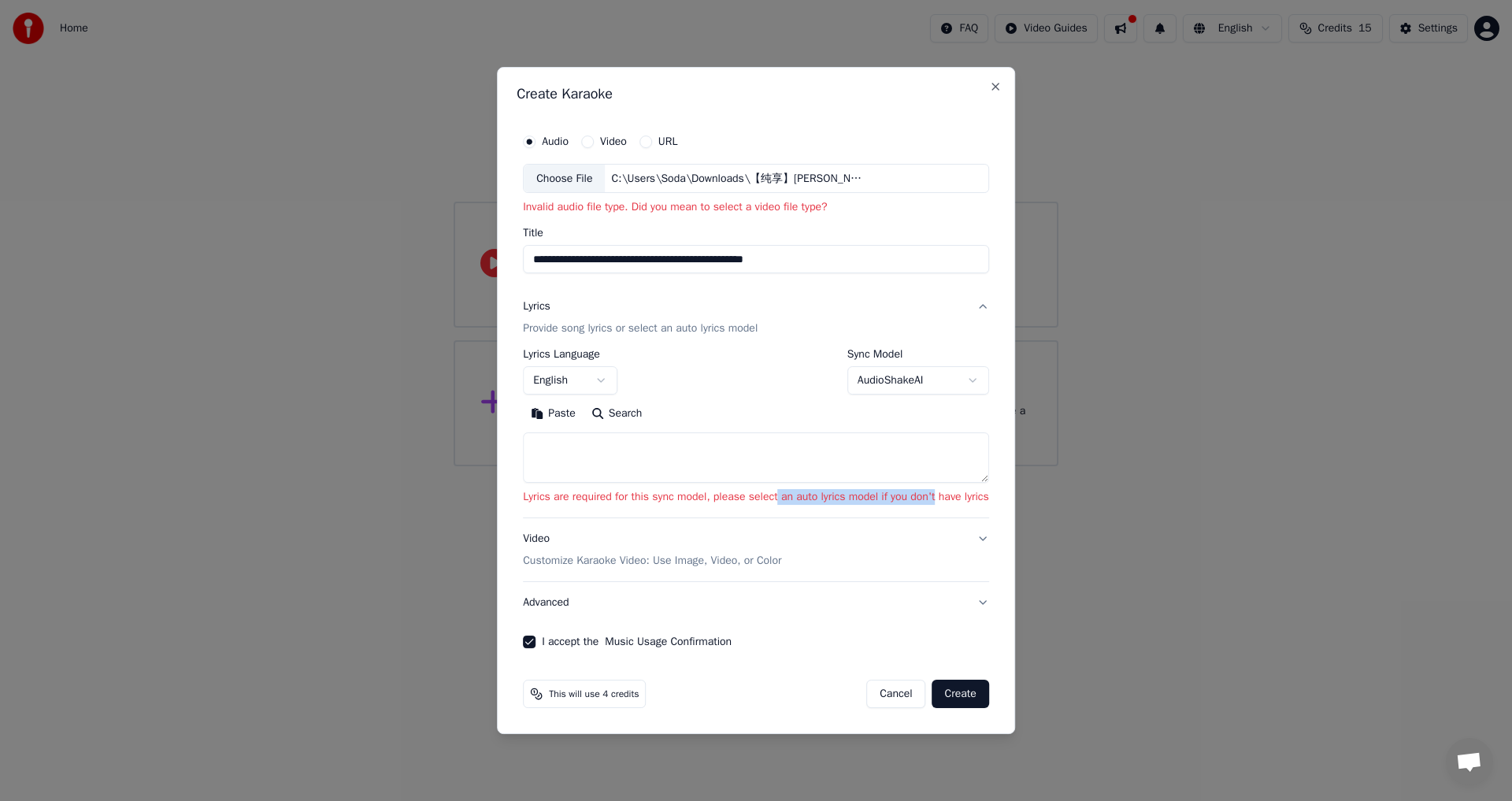 drag, startPoint x: 776, startPoint y: 503, endPoint x: 936, endPoint y: 499, distance: 160.04999 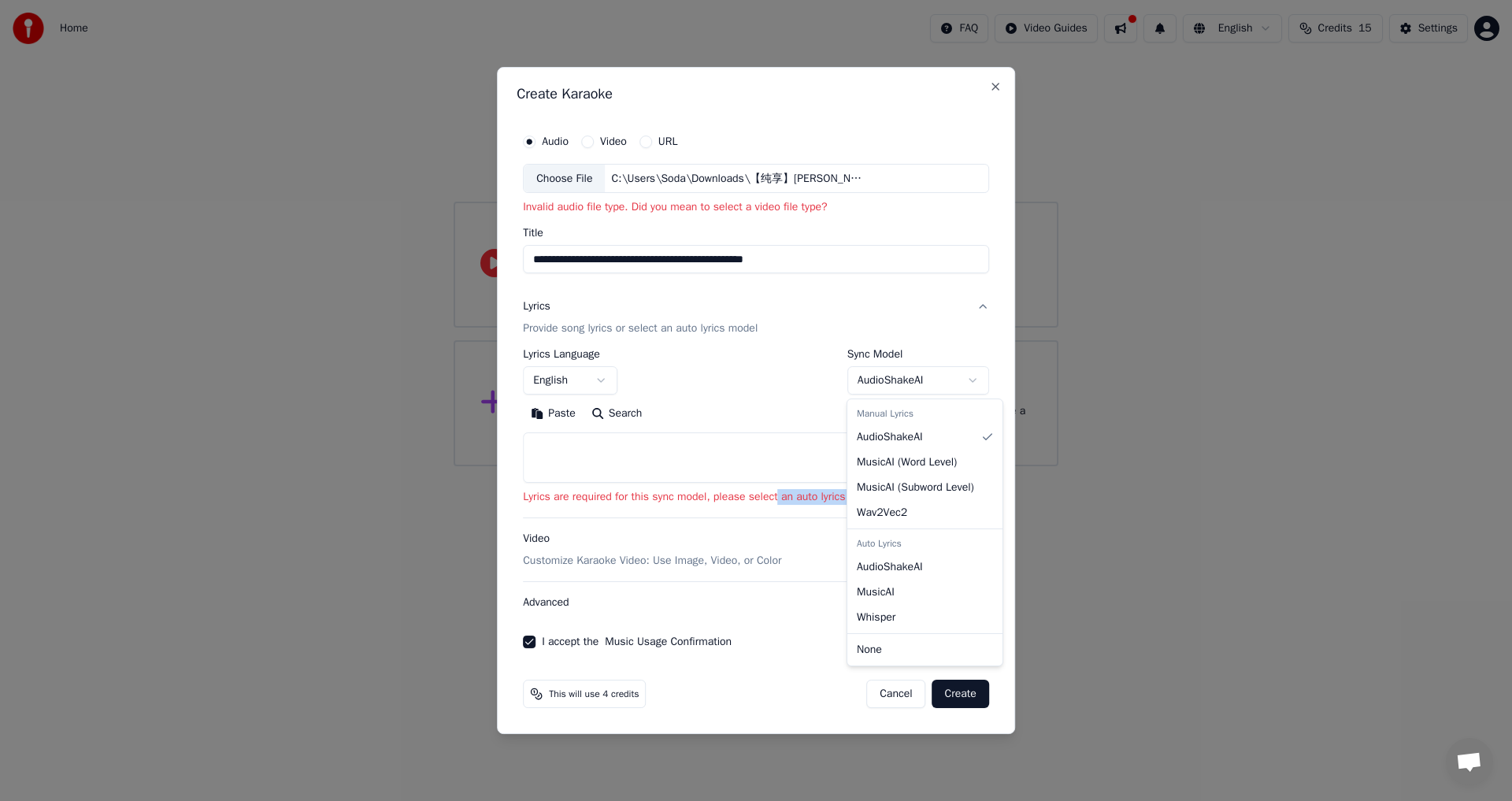 click on "**********" at bounding box center [756, 233] 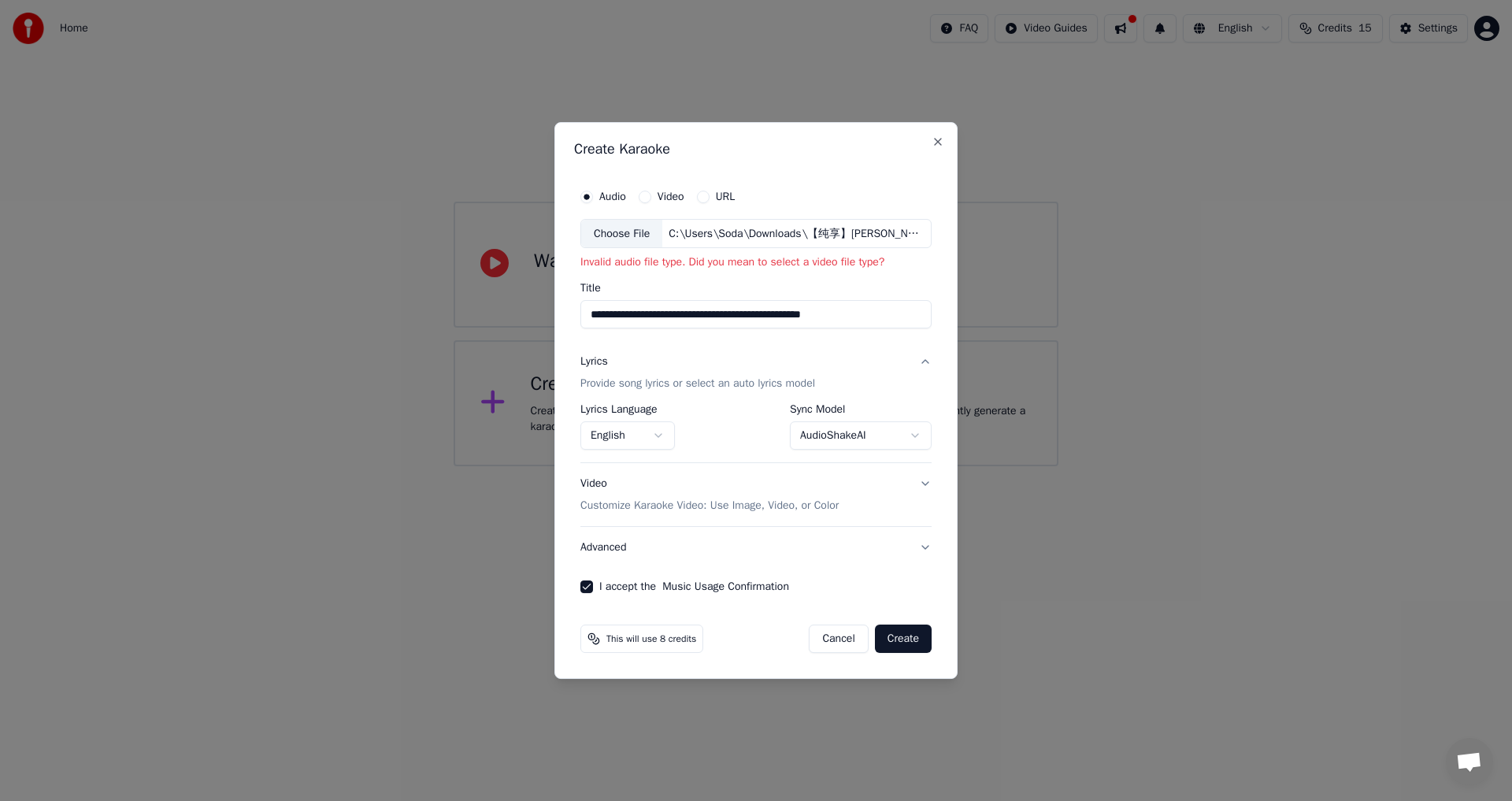click on "Video" at bounding box center (662, 197) 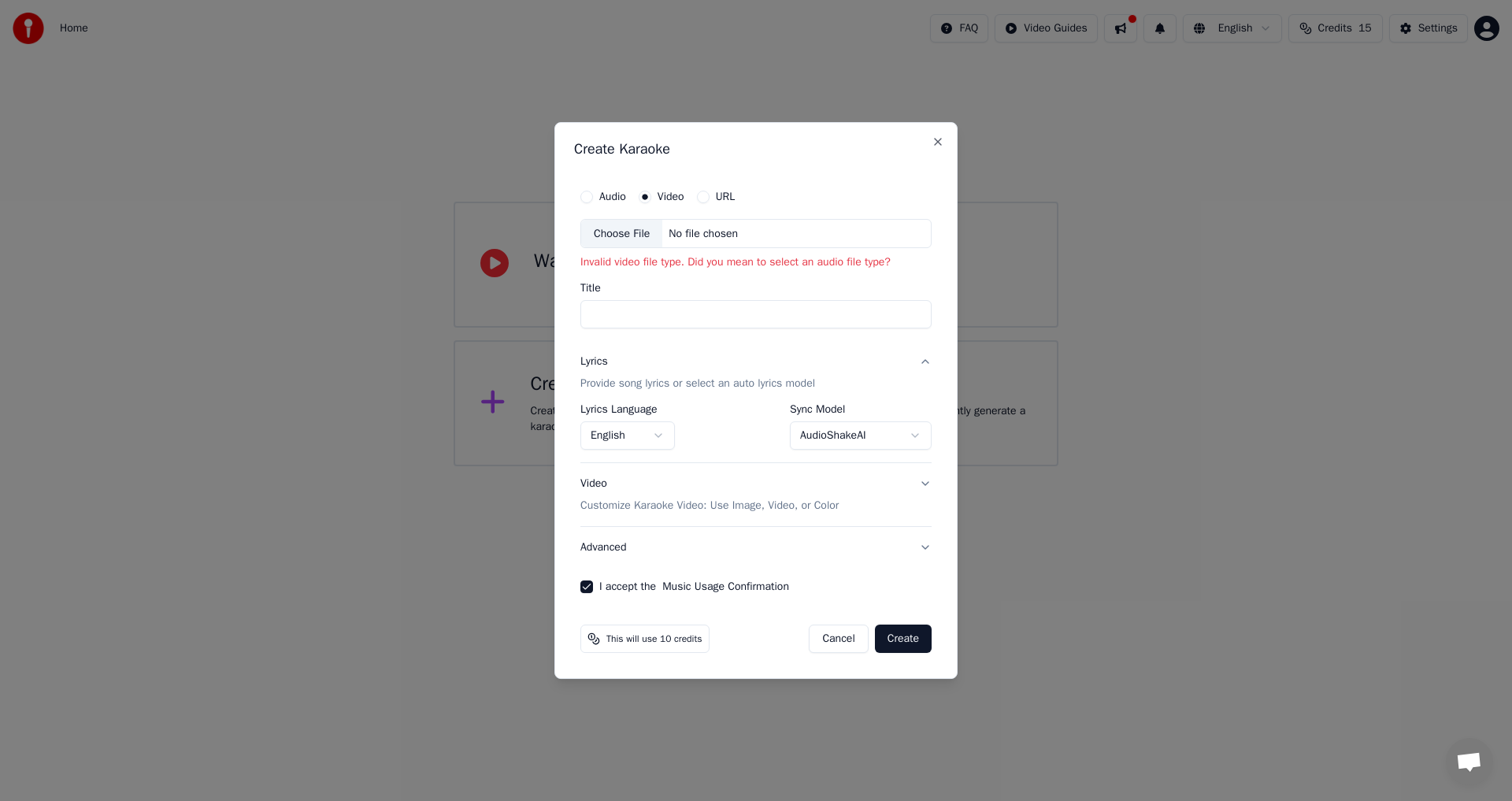 click on "Audio Video URL Choose File No file chosen" at bounding box center [756, 215] 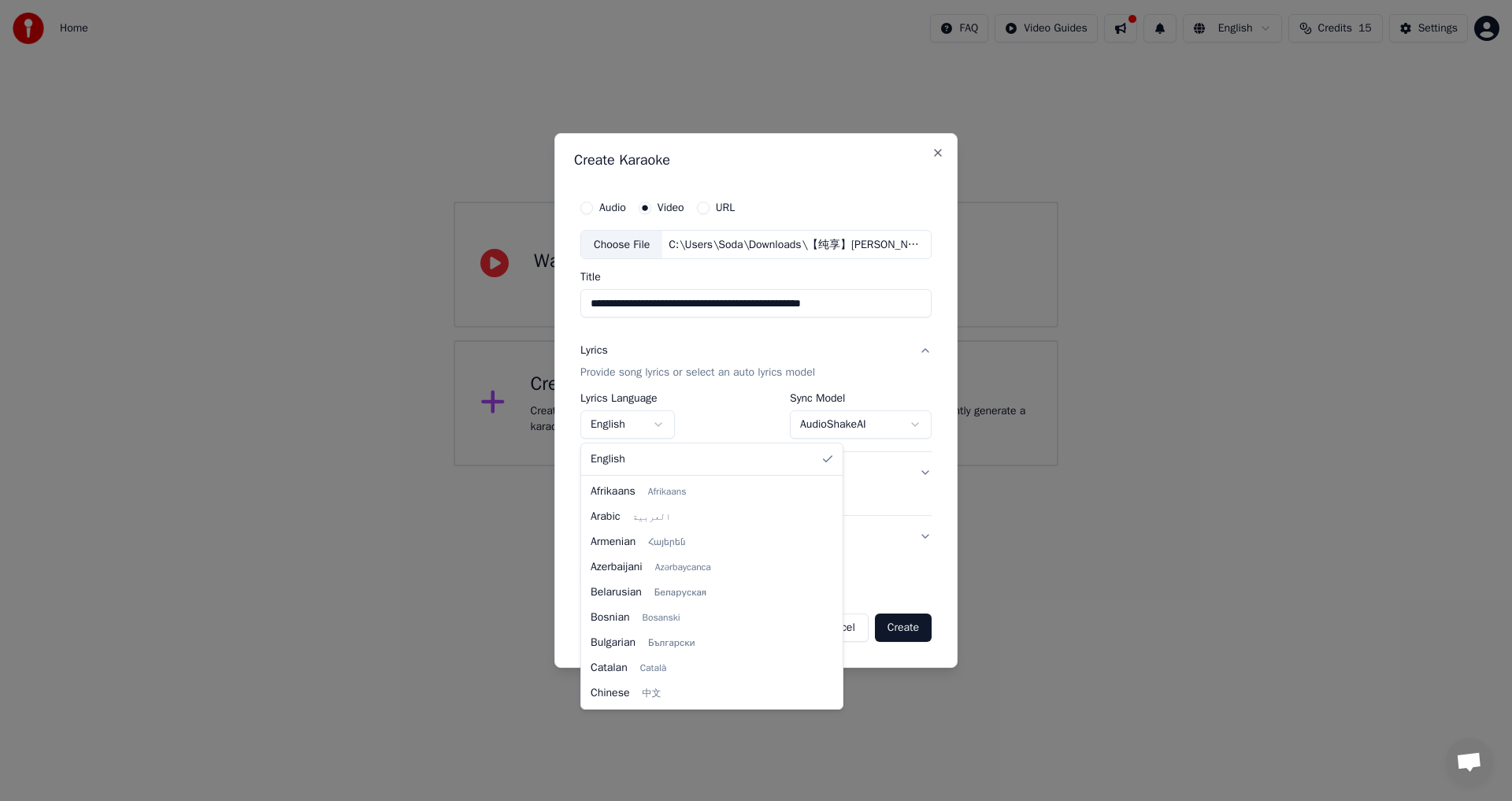 click on "**********" at bounding box center (756, 233) 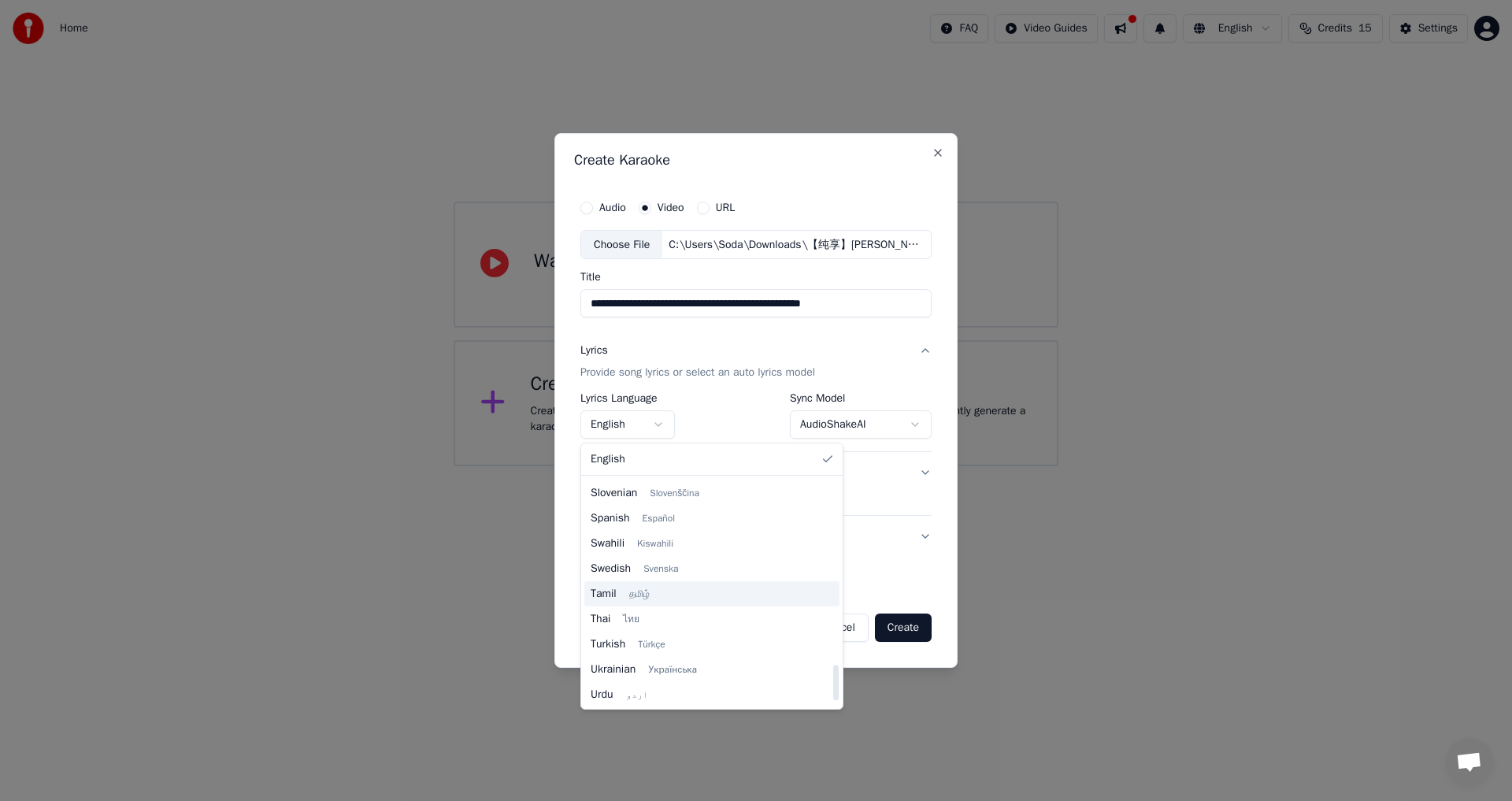 scroll, scrollTop: 1181, scrollLeft: 0, axis: vertical 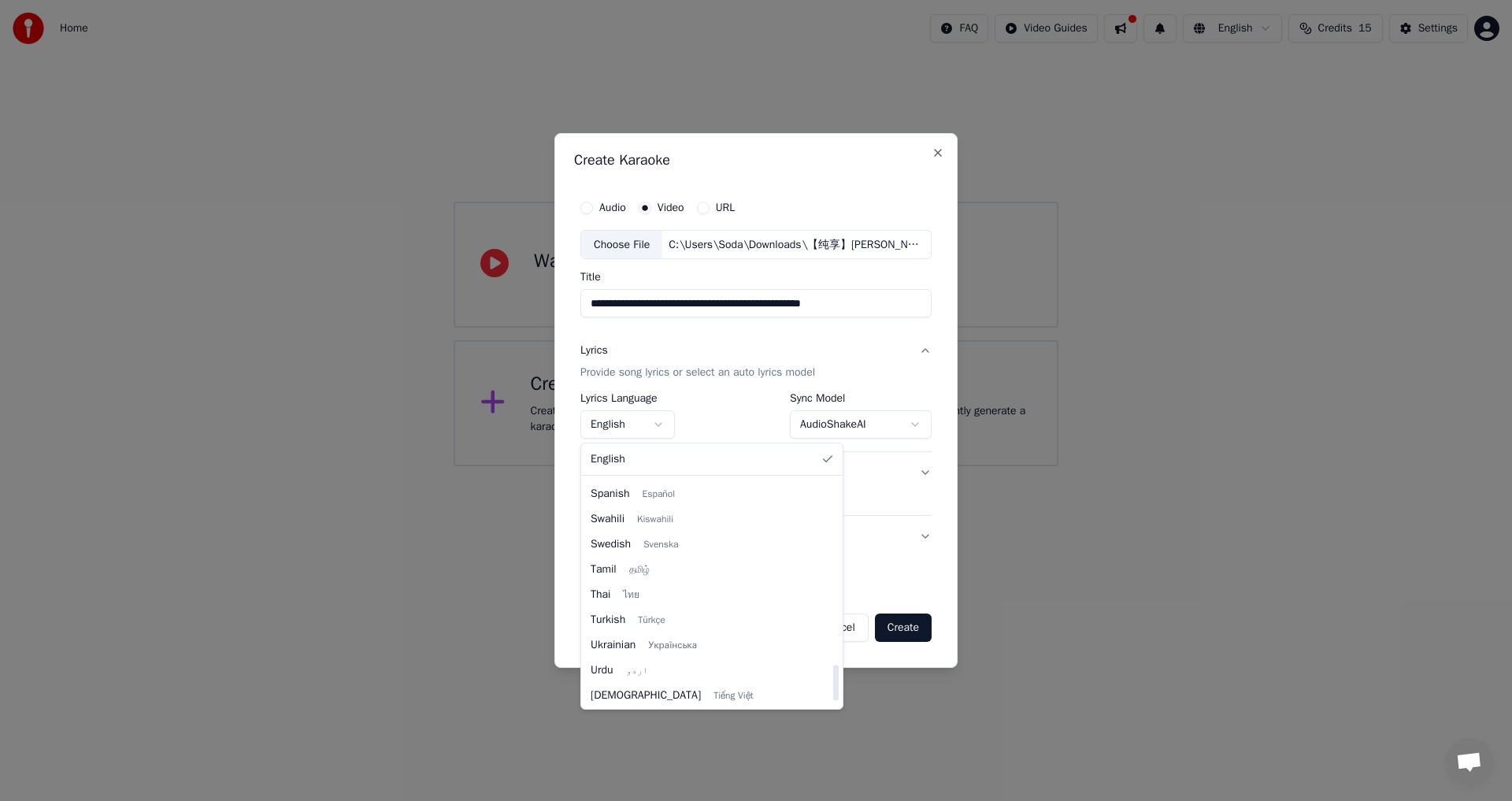select on "**" 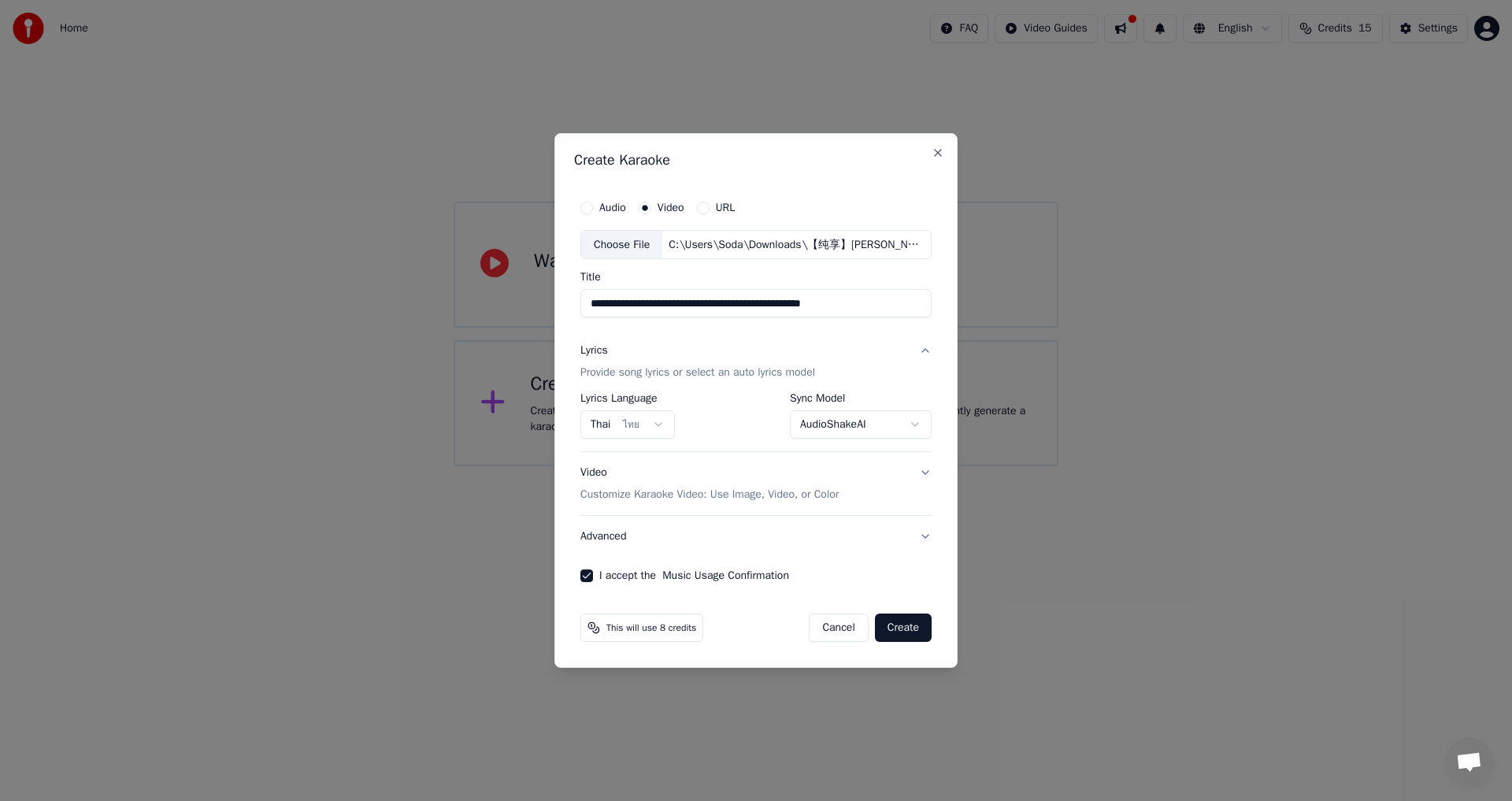 click on "**********" at bounding box center [756, 233] 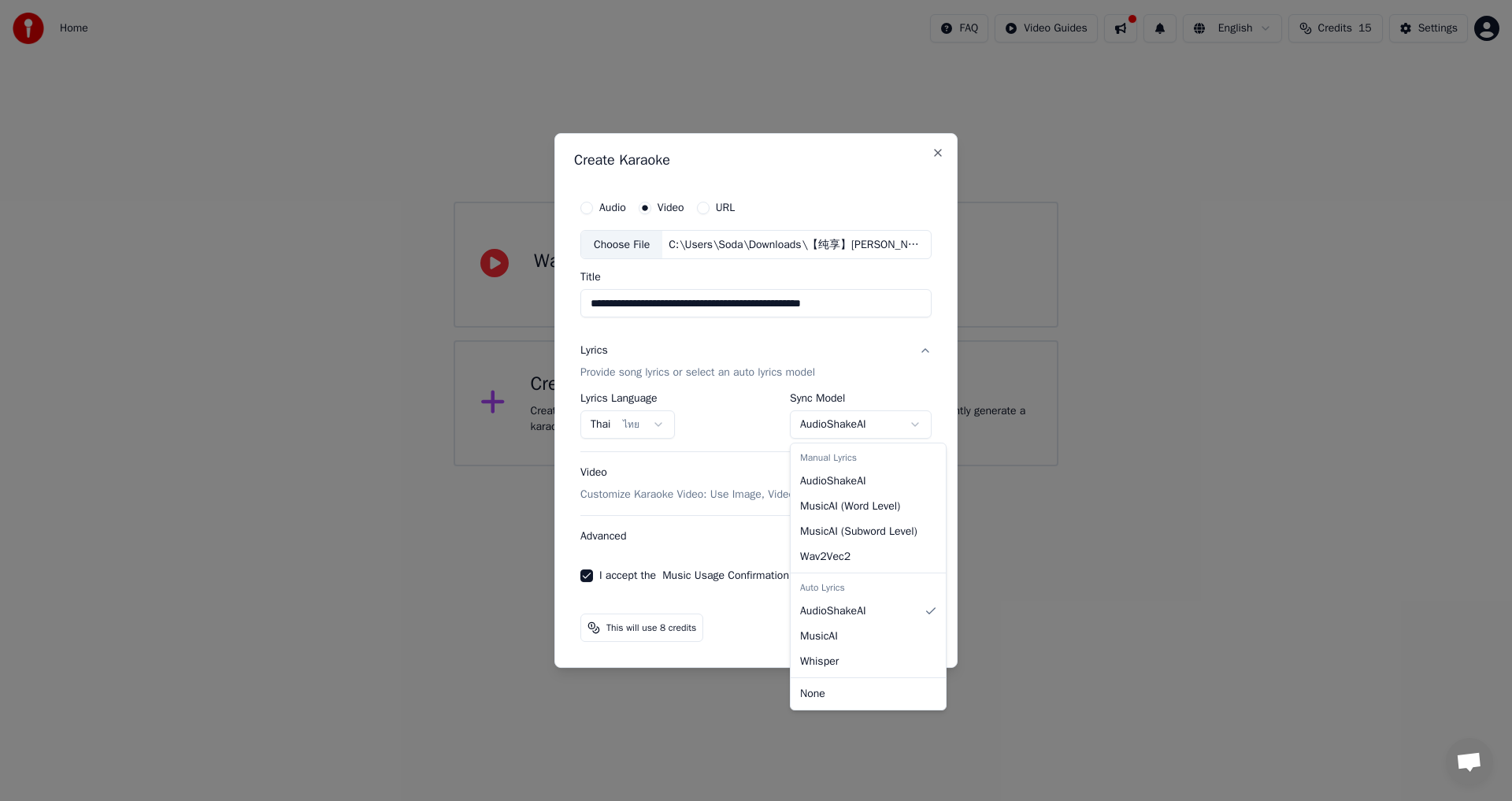 click on "**********" at bounding box center (756, 233) 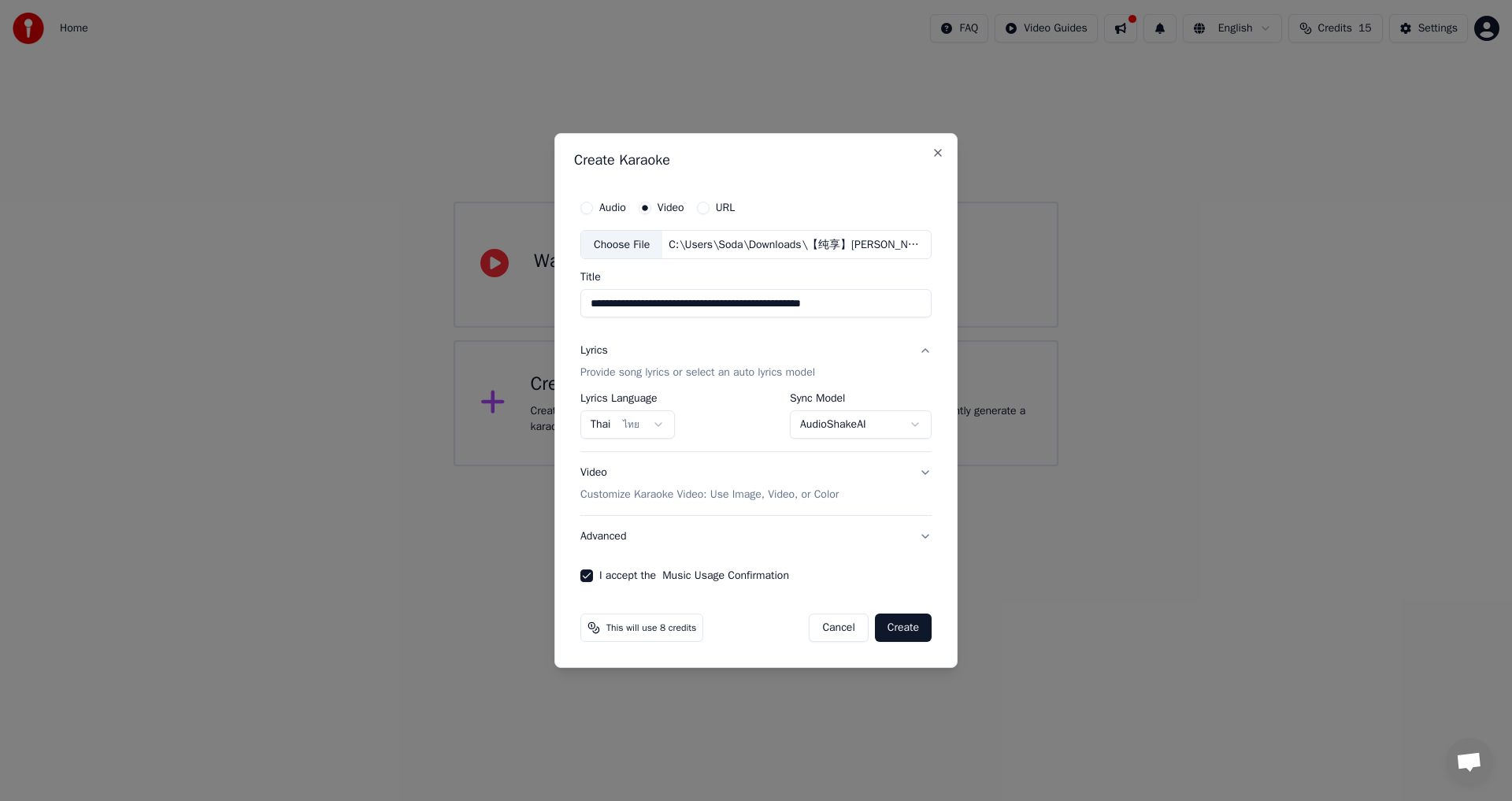 click on "Create" at bounding box center (903, 628) 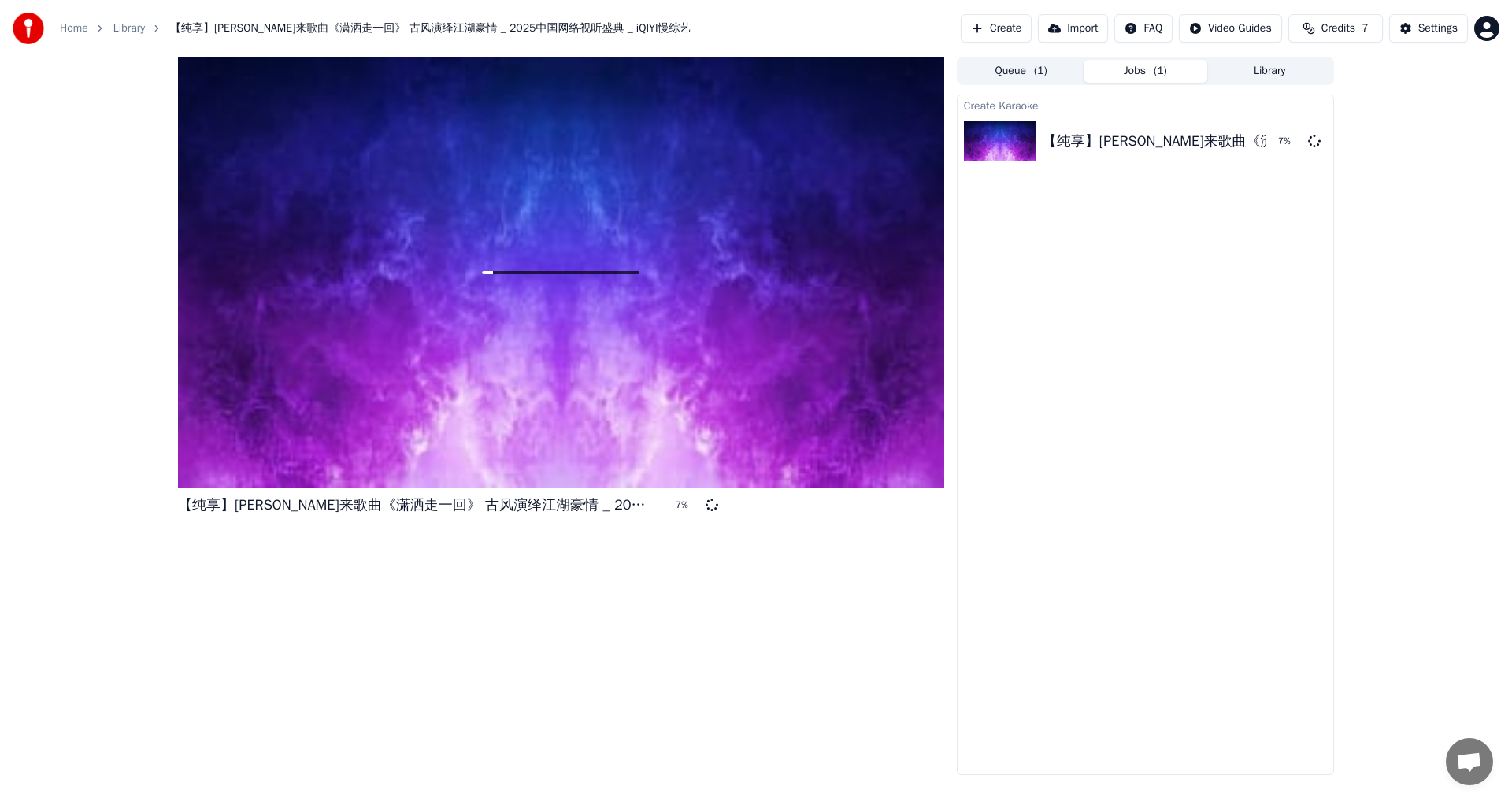 click on "Credits" at bounding box center [1338, 28] 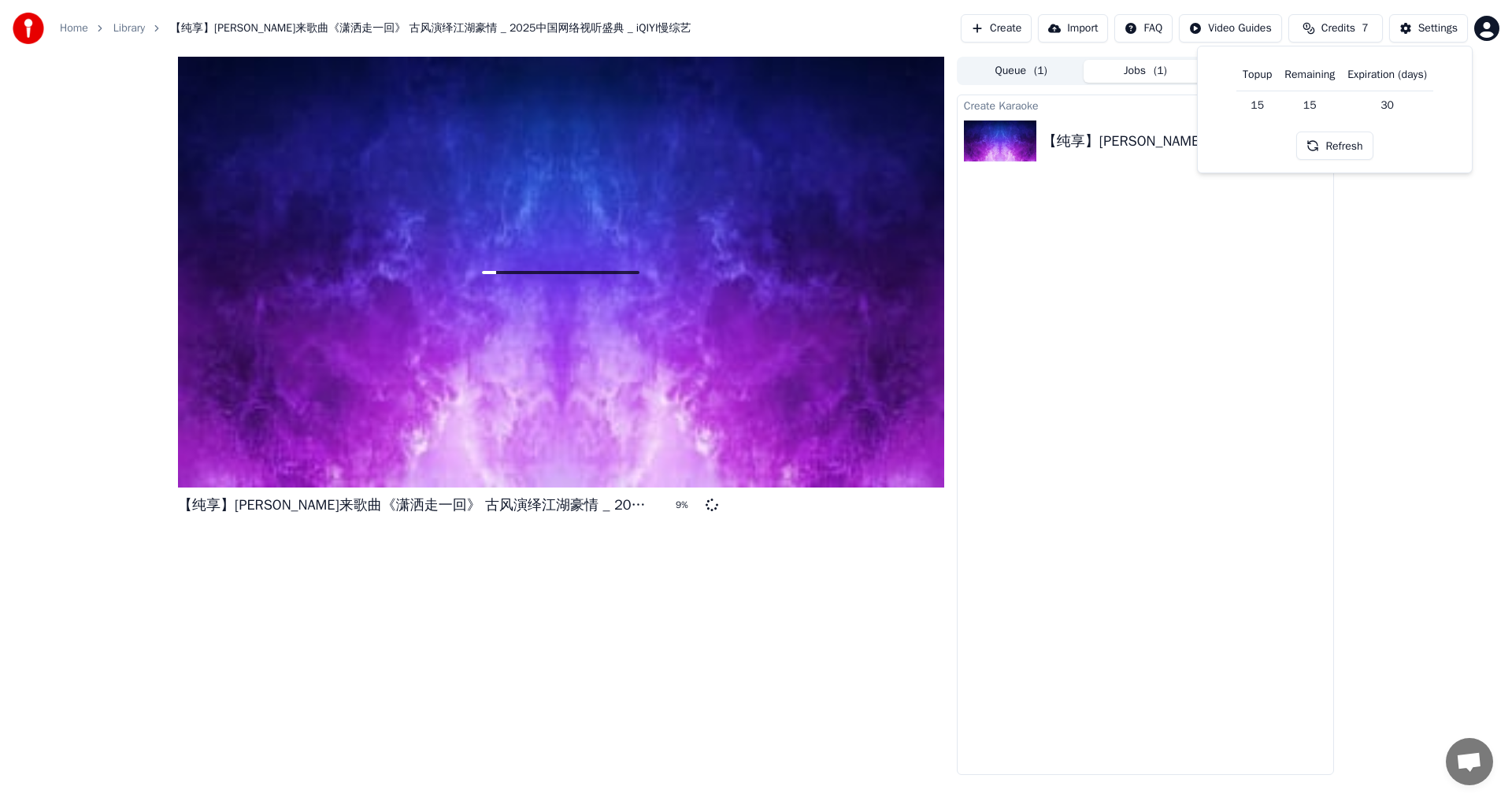 click on "30" at bounding box center (1387, 105) 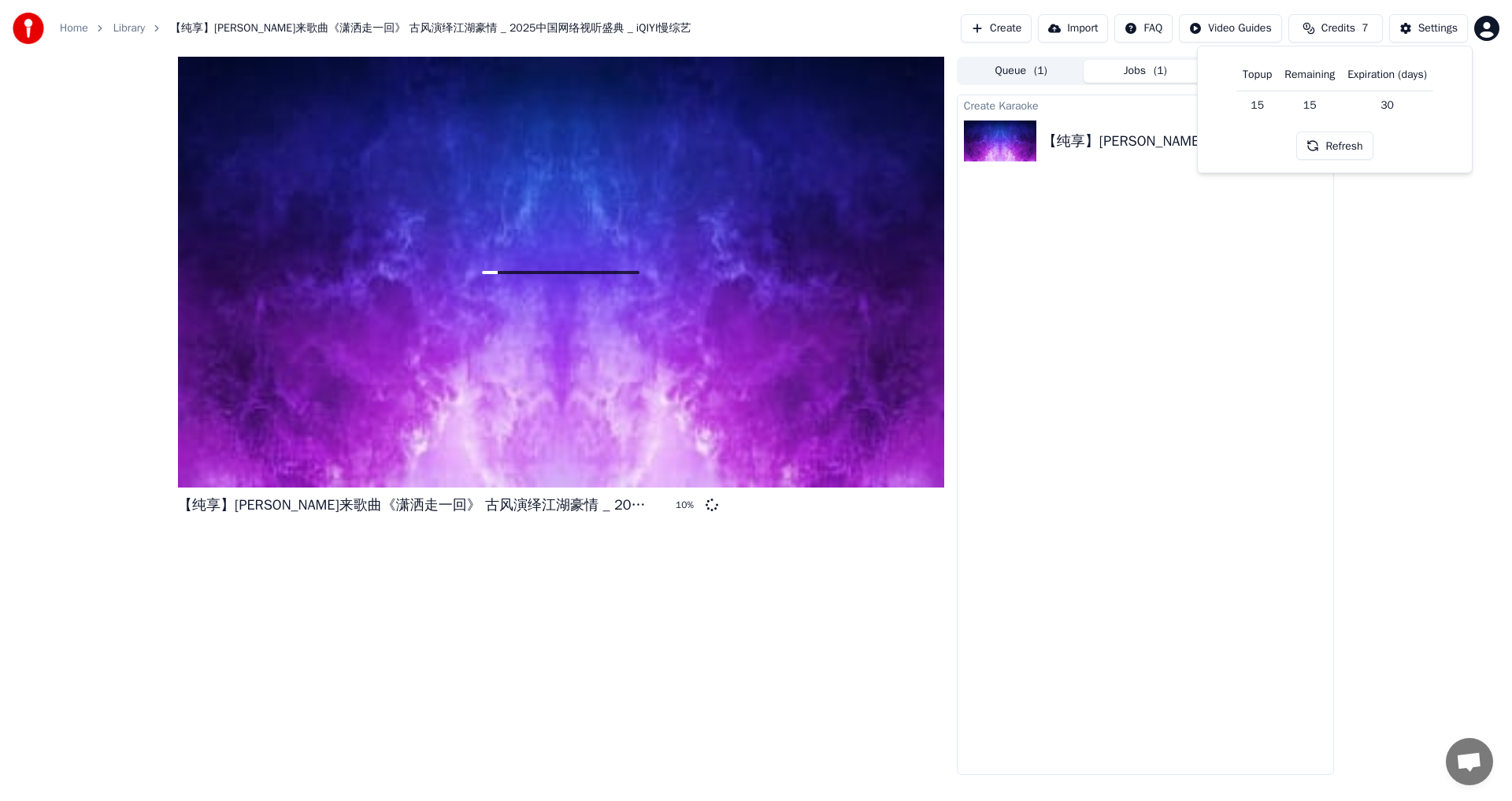click on "Expiration (days)" at bounding box center (1387, 75) 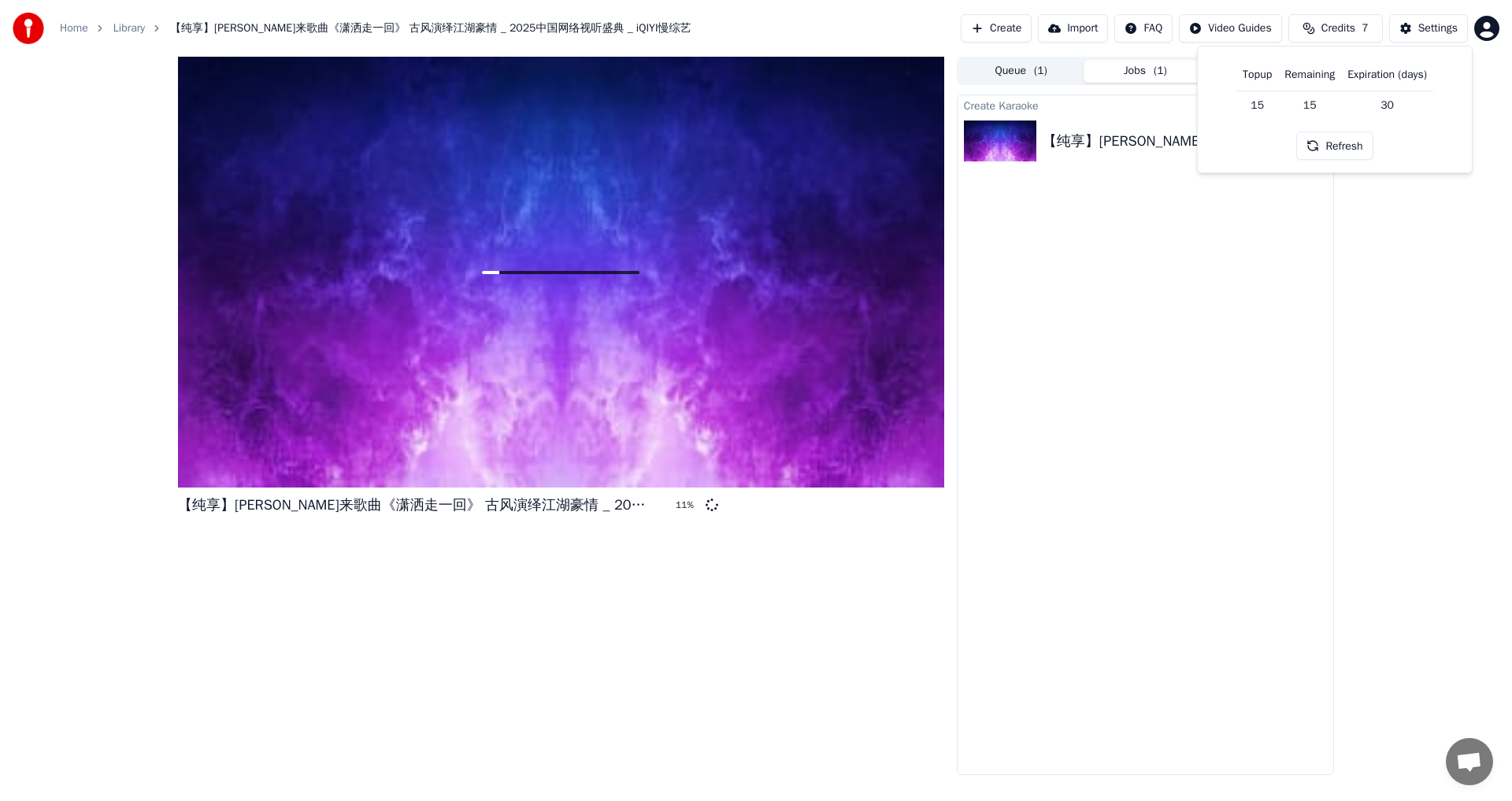 click on "Home Library 【纯享】刘宇宁带来歌曲《潇洒走一回》 古风演绎江湖豪情 _ 2025中国网络视听盛典 _ iQIYI慢综艺 Create Import FAQ Video Guides Credits 7 Settings" at bounding box center (756, 28) 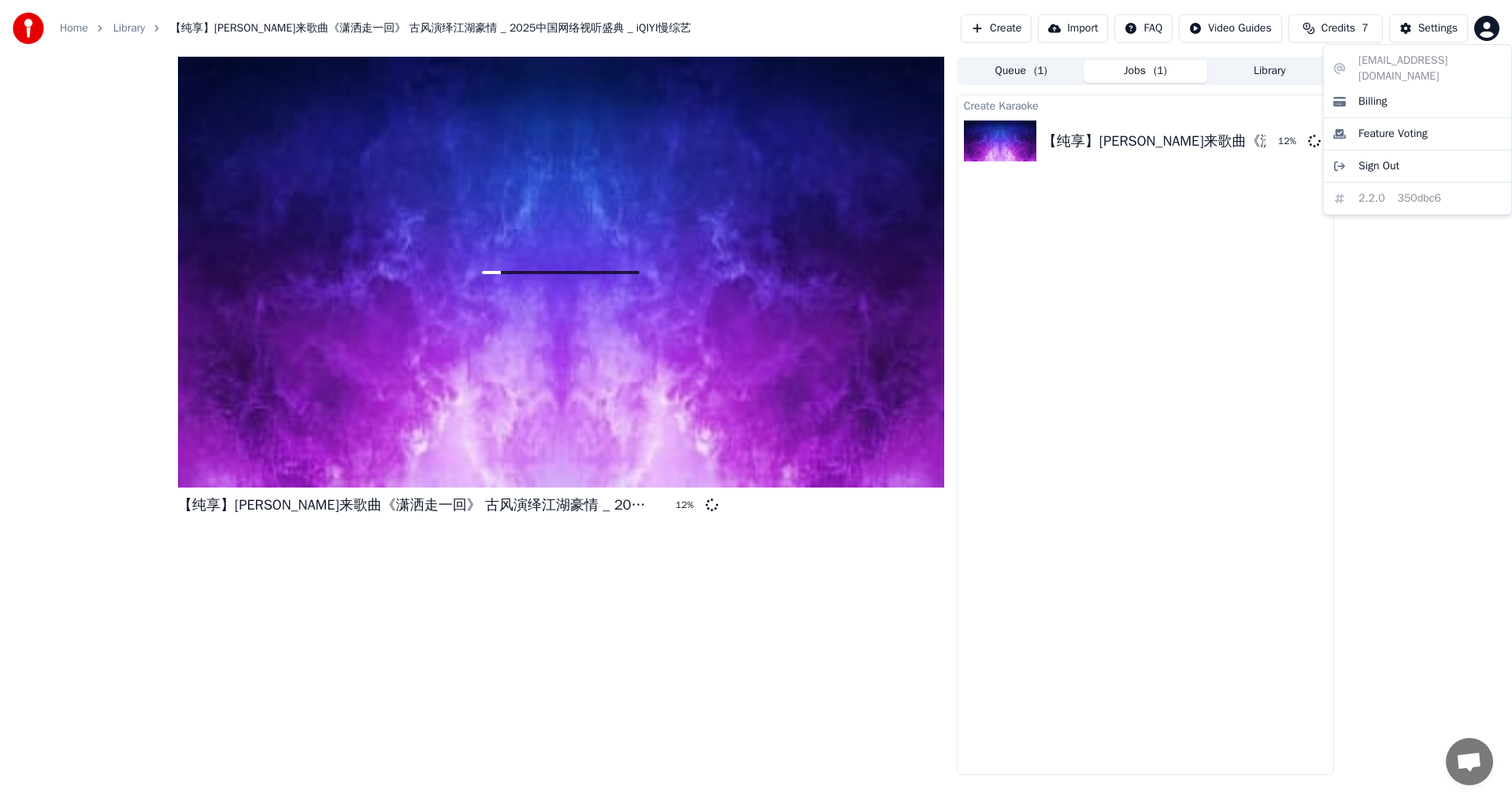 click on "Home Library 【纯享】刘宇宁带来歌曲《潇洒走一回》 古风演绎江湖豪情 _ 2025中国网络视听盛典 _ iQIYI慢综艺 Create Import FAQ Video Guides Credits 7 Settings 【纯享】刘宇宁带来歌曲《潇洒走一回》 古风演绎江湖豪情 _ 2025中国网络视听盛典 _ iQIYI慢综艺 12 % Queue ( 1 ) Jobs ( 1 ) Library Create Karaoke 【纯享】刘宇宁带来歌曲《潇洒走一回》 古风演绎江湖豪情 _ 2025中国网络视听盛典 _ iQIYI慢综艺 12 % thanaman@gmail.com Billing Feature Voting Sign Out 2.2.0 350dbc6" at bounding box center [756, 400] 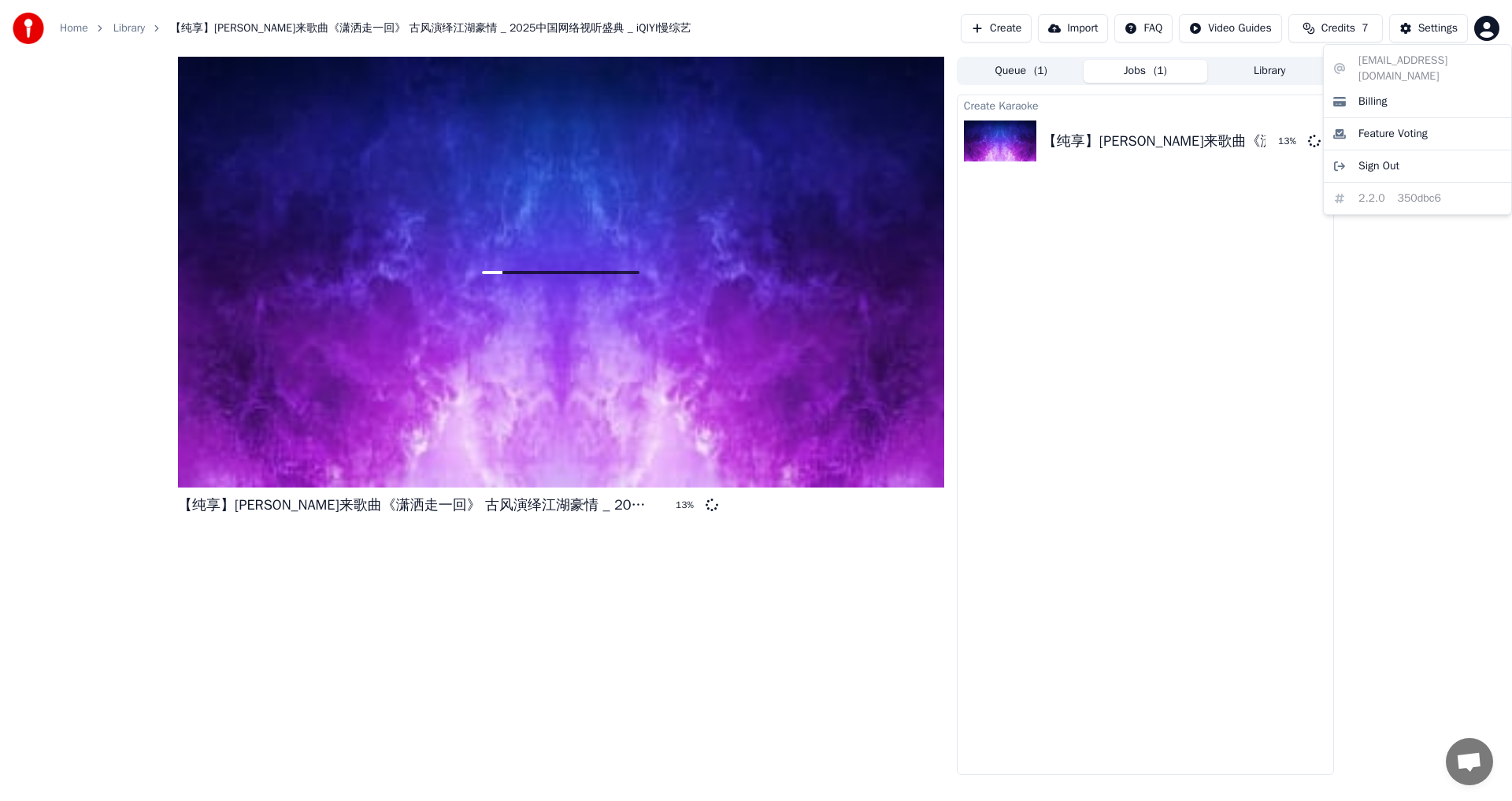 click on "Home Library 【纯享】刘宇宁带来歌曲《潇洒走一回》 古风演绎江湖豪情 _ 2025中国网络视听盛典 _ iQIYI慢综艺 Create Import FAQ Video Guides Credits 7 Settings 【纯享】刘宇宁带来歌曲《潇洒走一回》 古风演绎江湖豪情 _ 2025中国网络视听盛典 _ iQIYI慢综艺 13 % Queue ( 1 ) Jobs ( 1 ) Library Create Karaoke 【纯享】刘宇宁带来歌曲《潇洒走一回》 古风演绎江湖豪情 _ 2025中国网络视听盛典 _ iQIYI慢综艺 13 % thanaman@gmail.com Billing Feature Voting Sign Out 2.2.0 350dbc6" at bounding box center [756, 400] 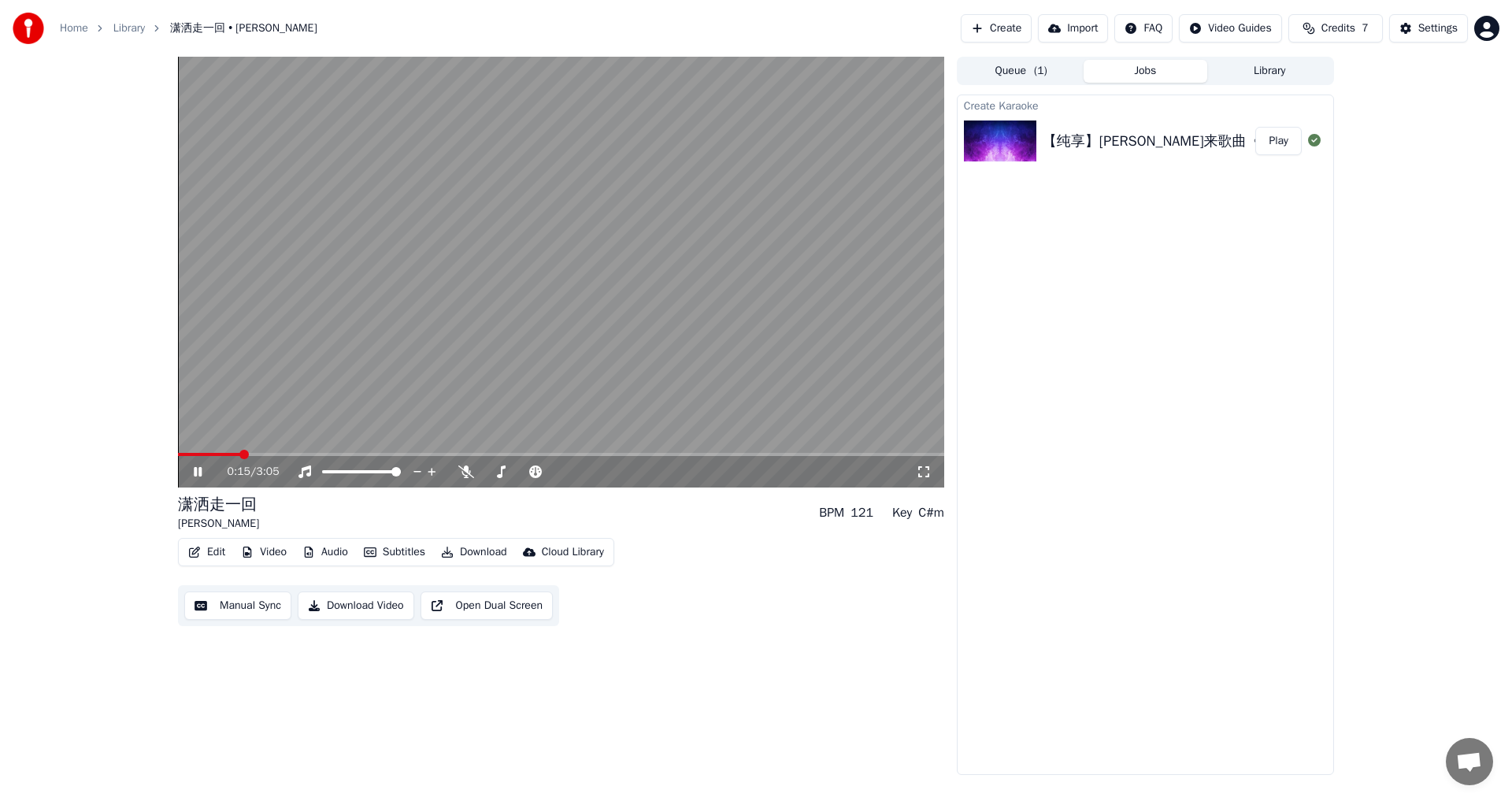 click at bounding box center [244, 454] 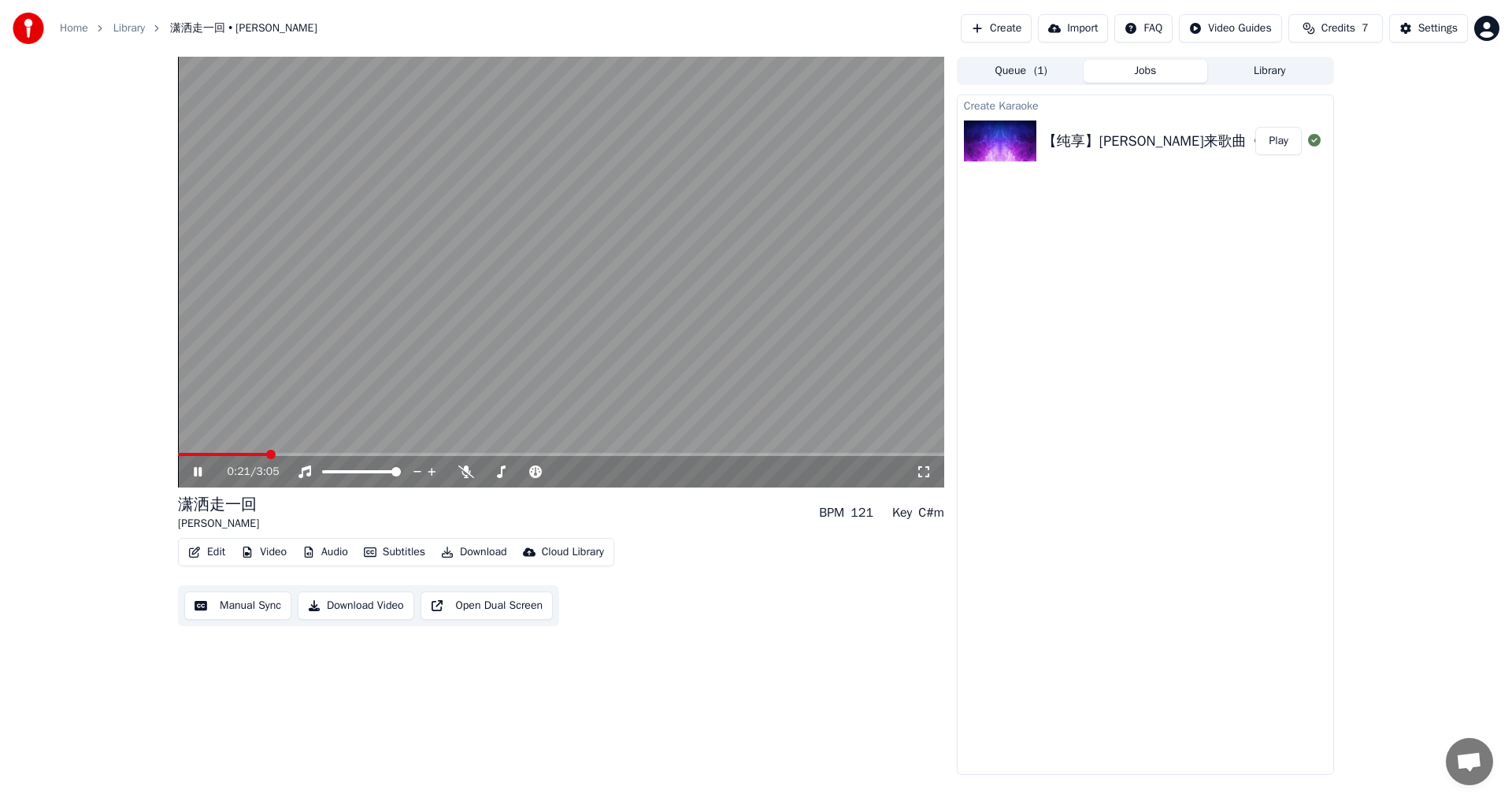 click at bounding box center [271, 454] 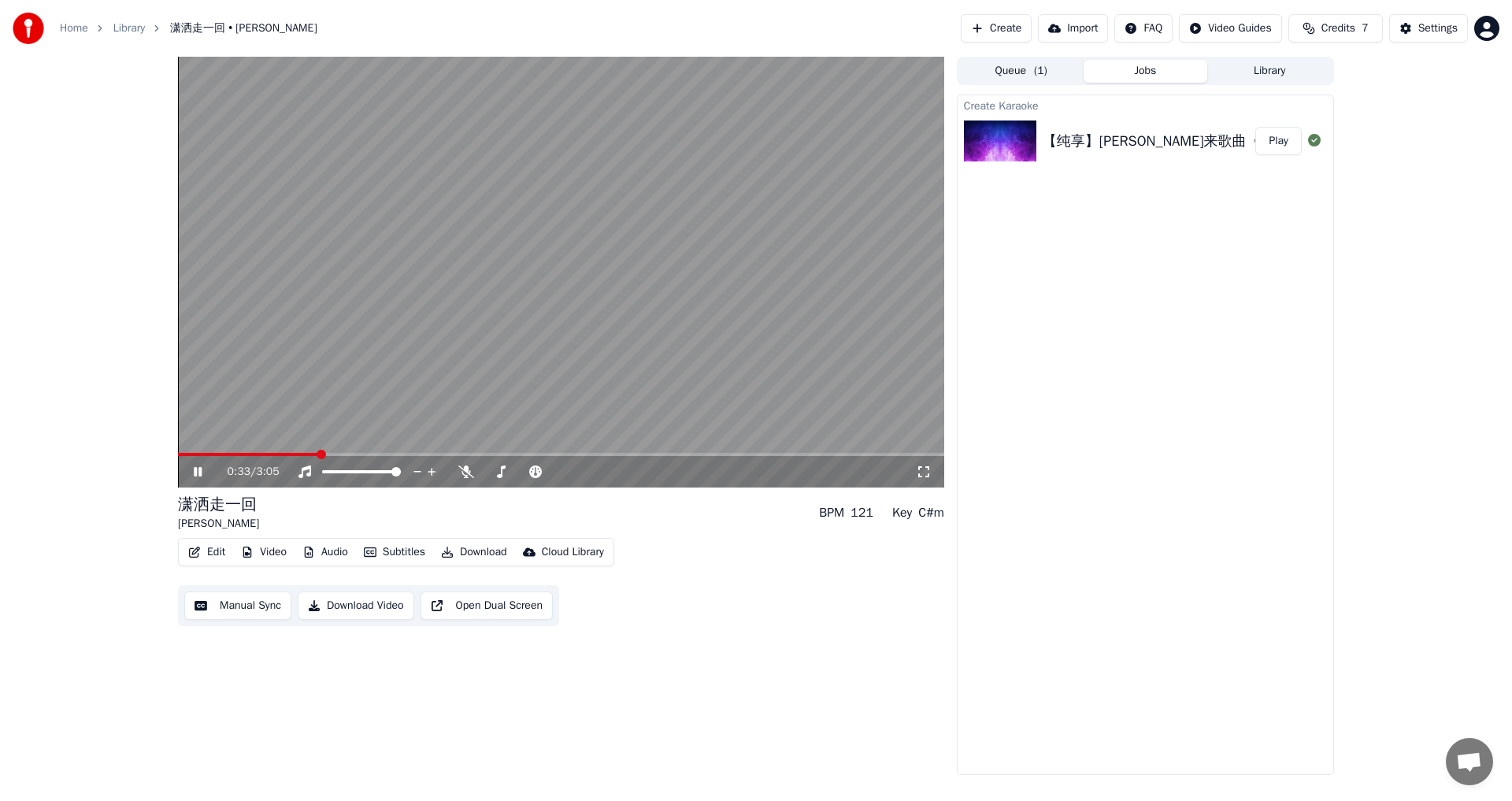 click at bounding box center [321, 454] 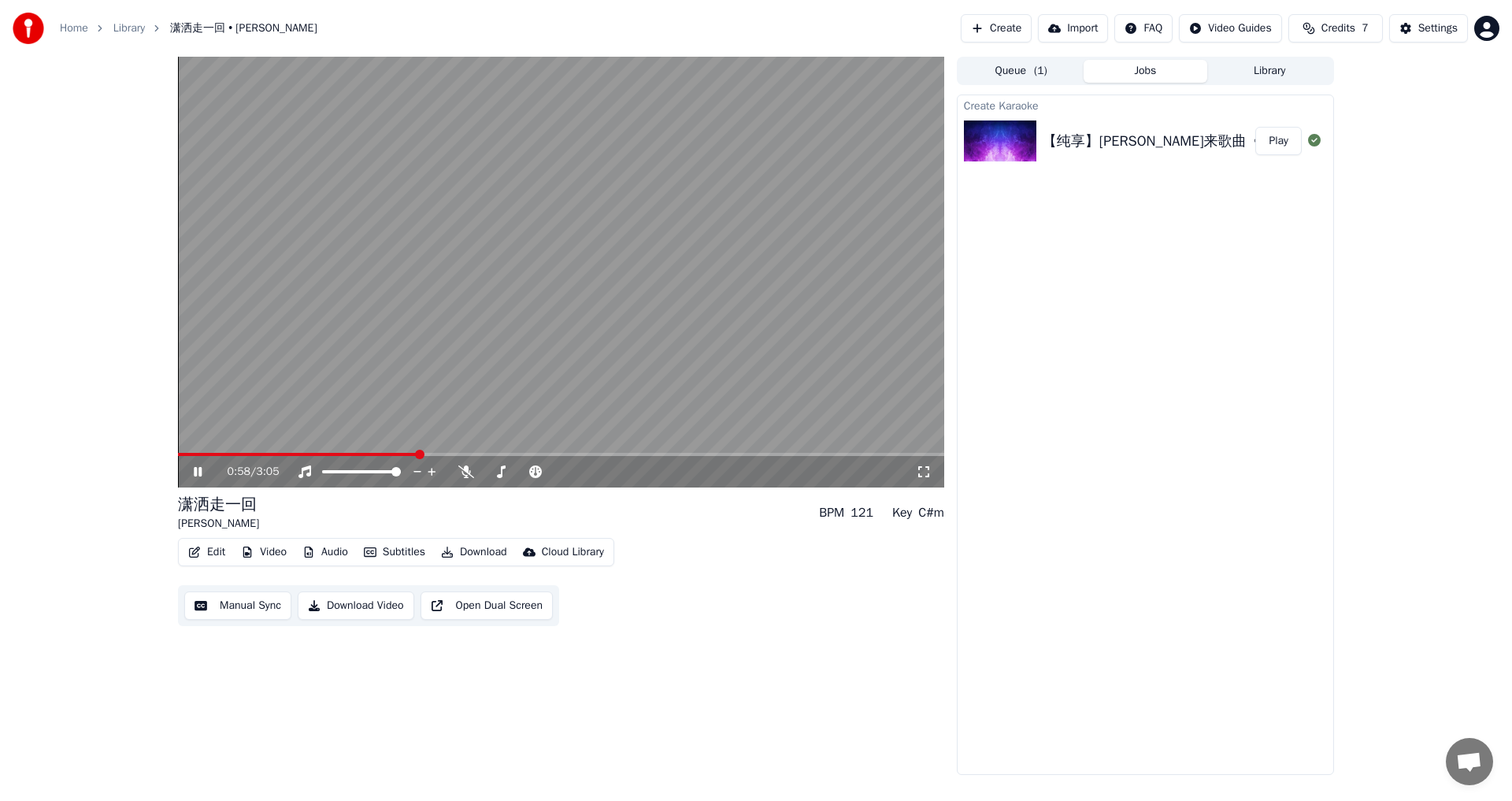 click at bounding box center [420, 454] 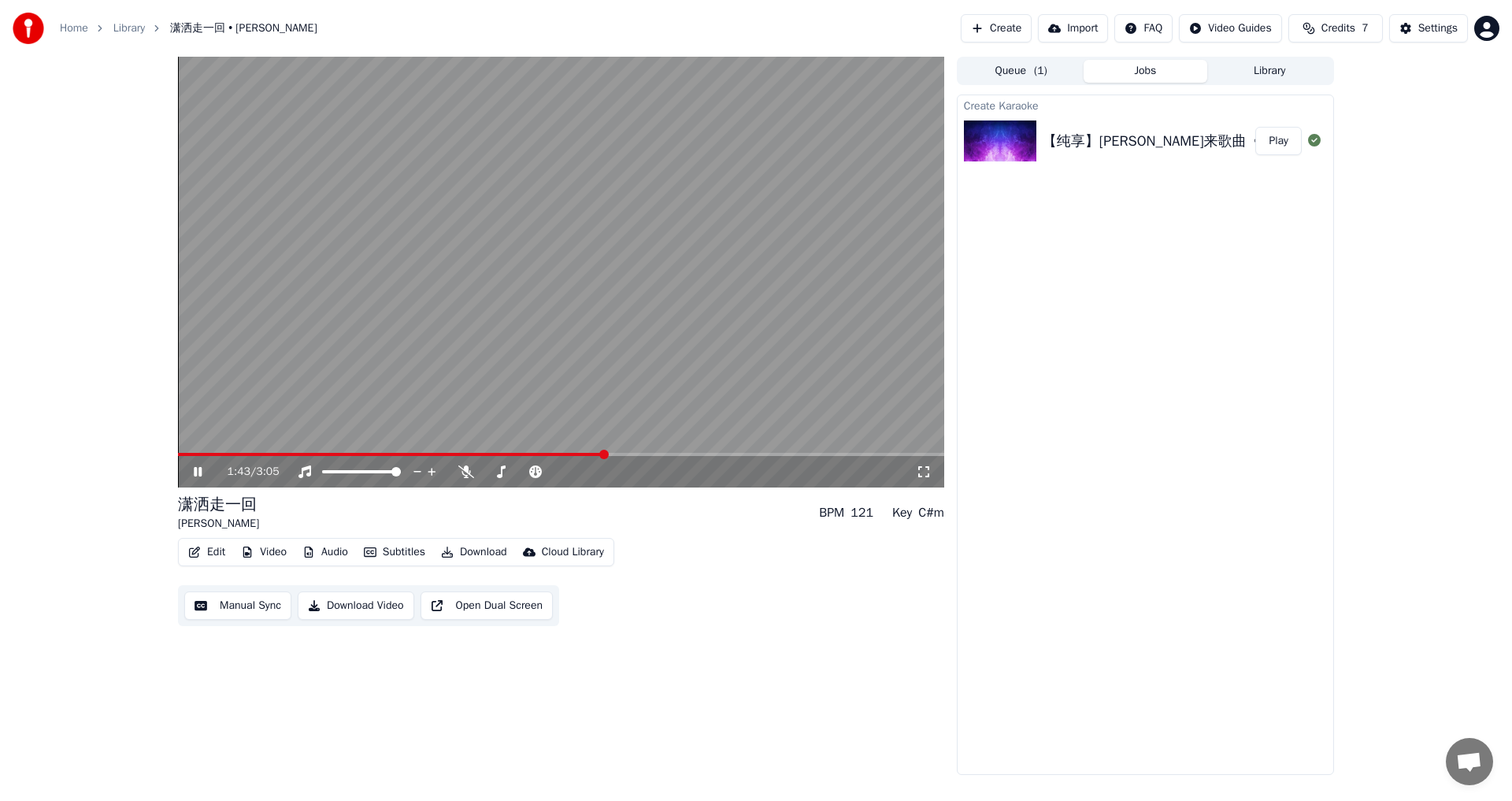 click at bounding box center (604, 454) 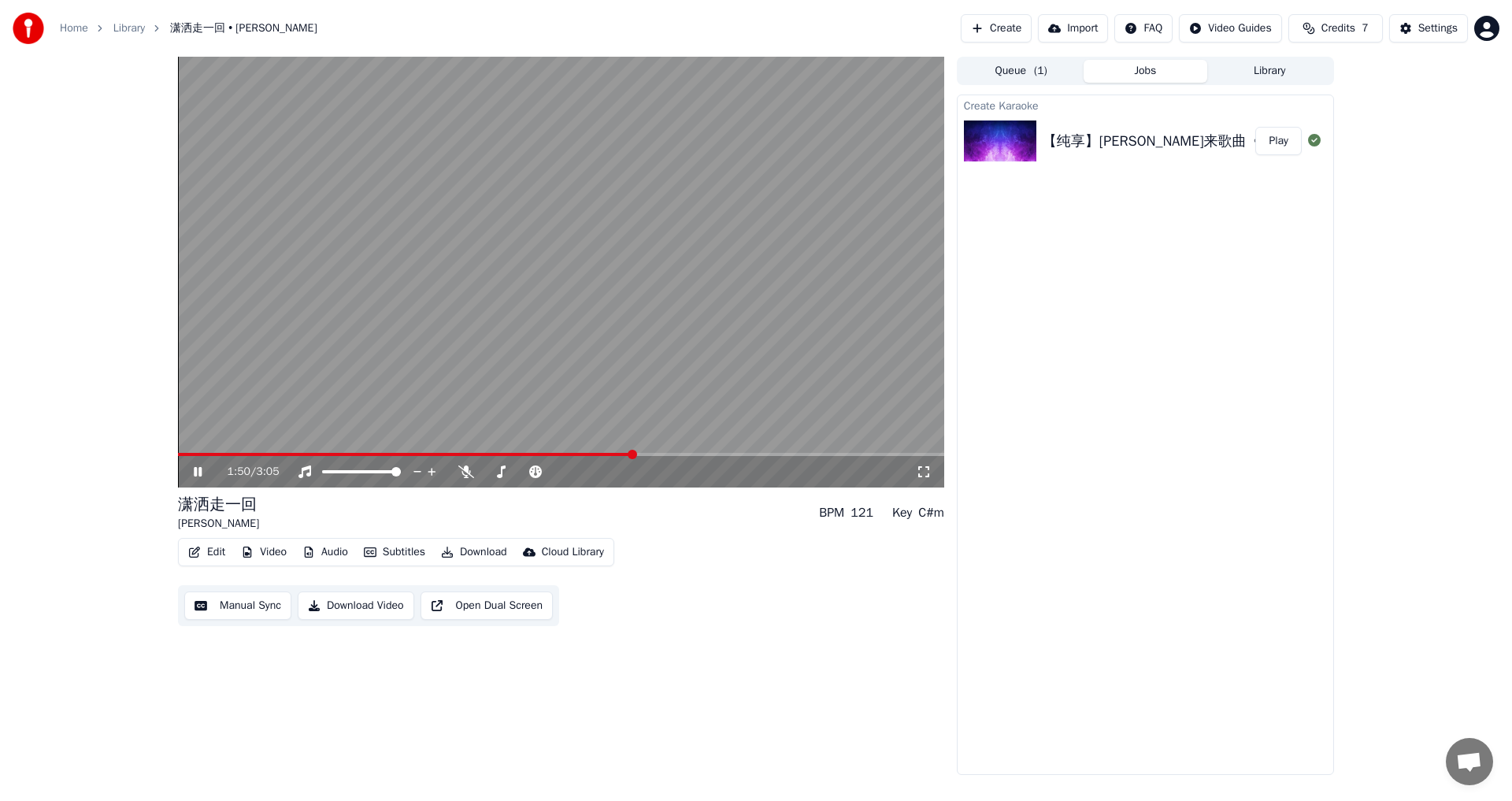 click at bounding box center [632, 454] 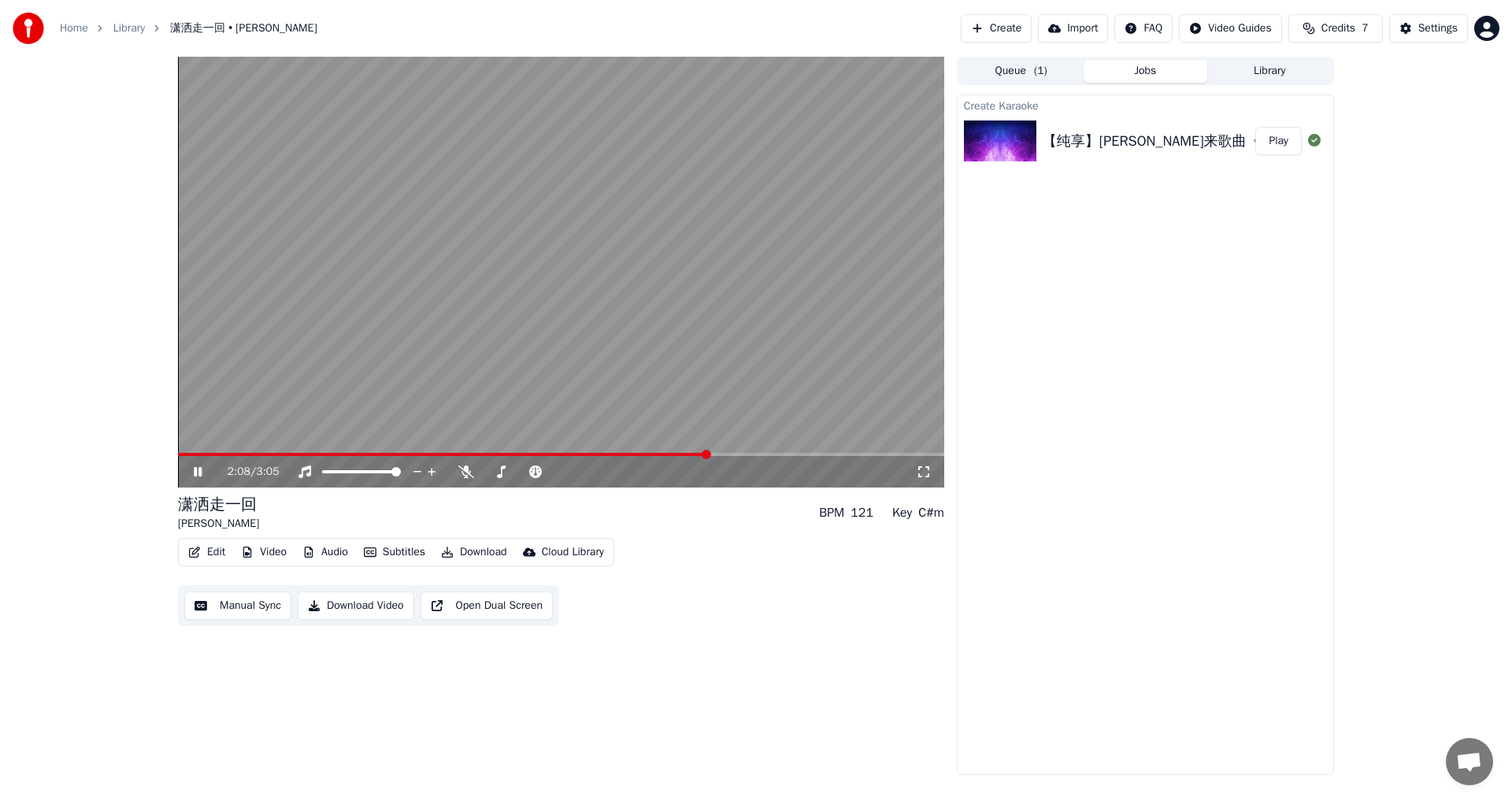 click at bounding box center [706, 454] 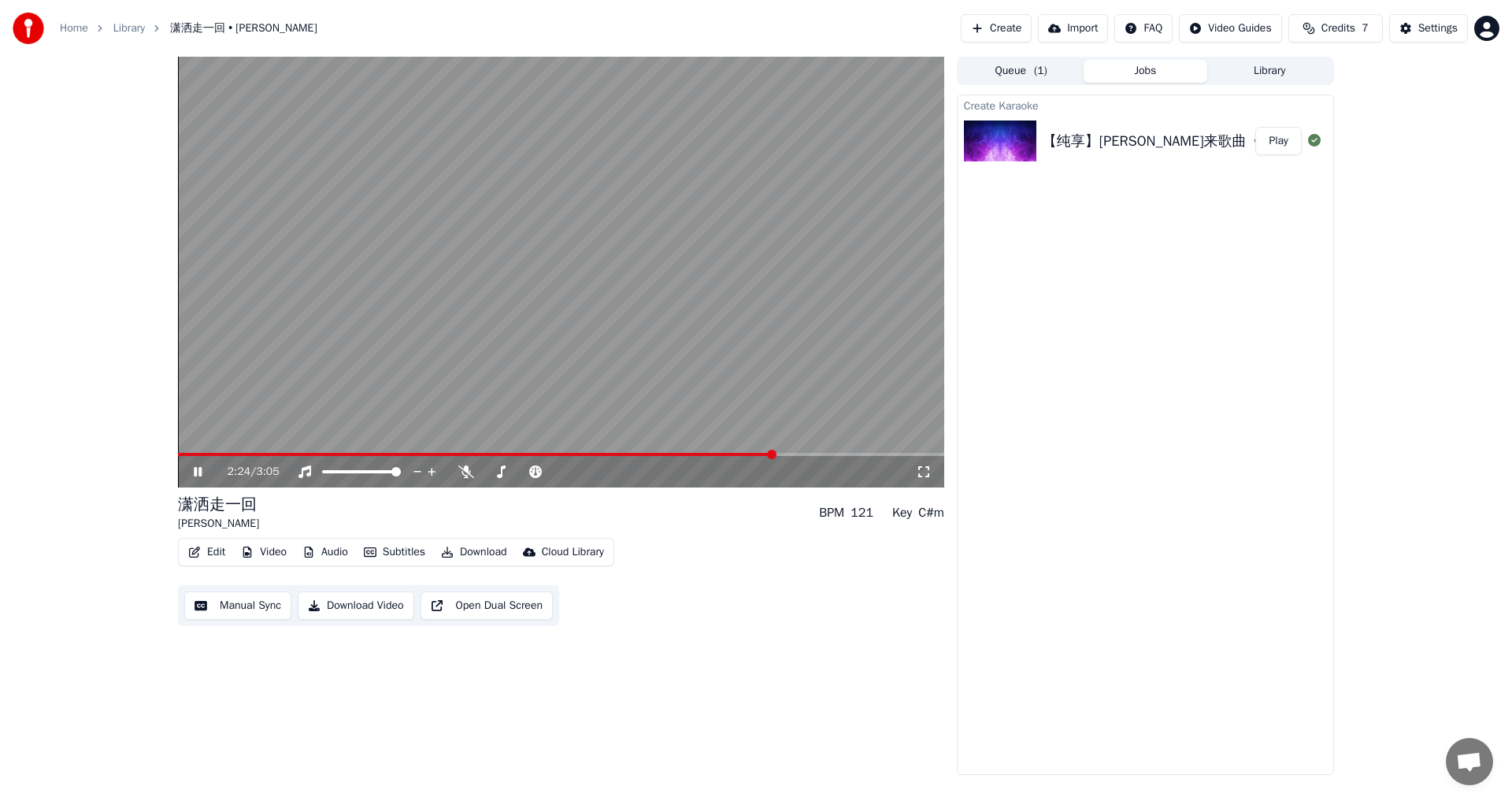 click at bounding box center [772, 454] 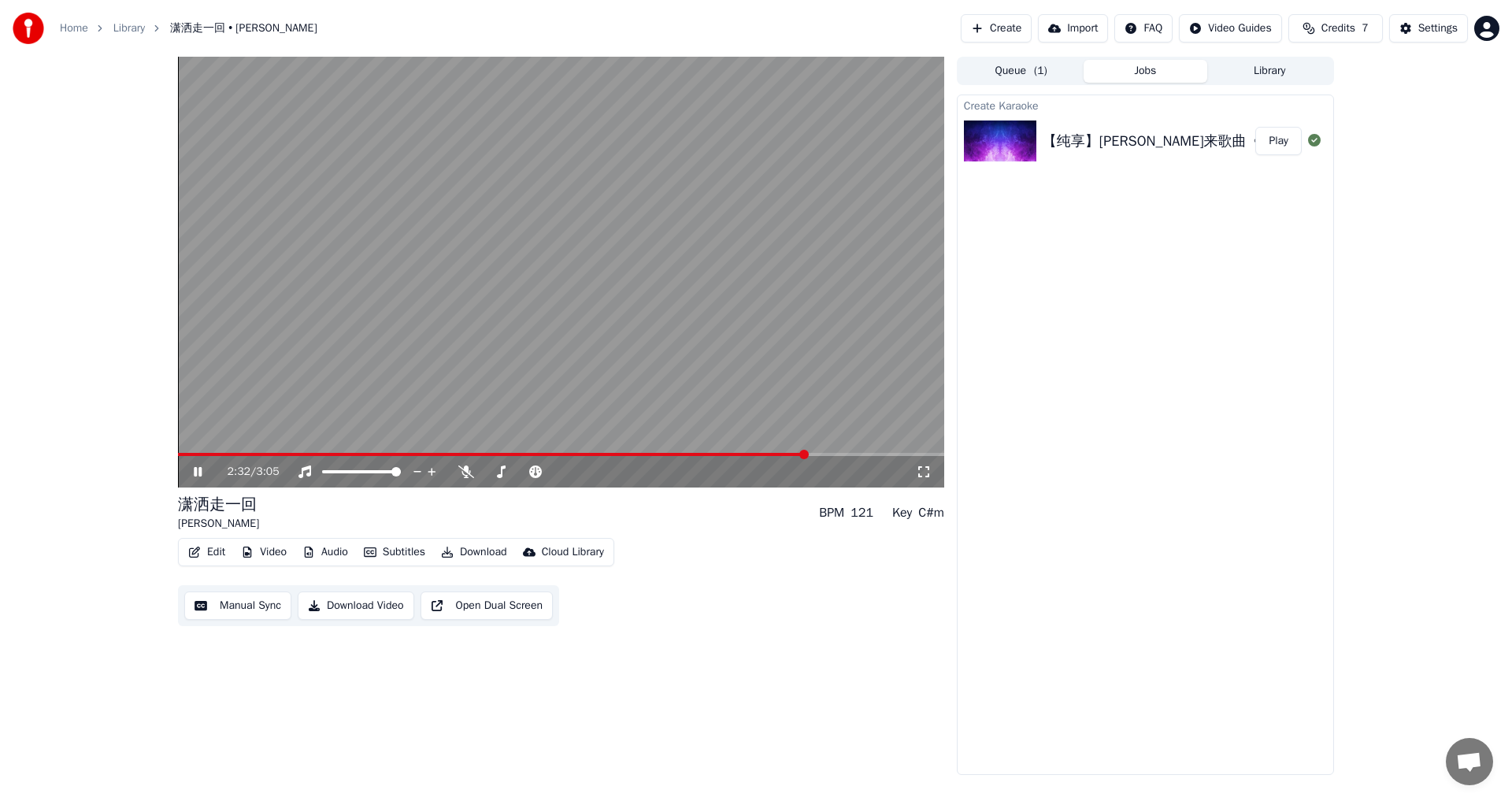 click at bounding box center (804, 454) 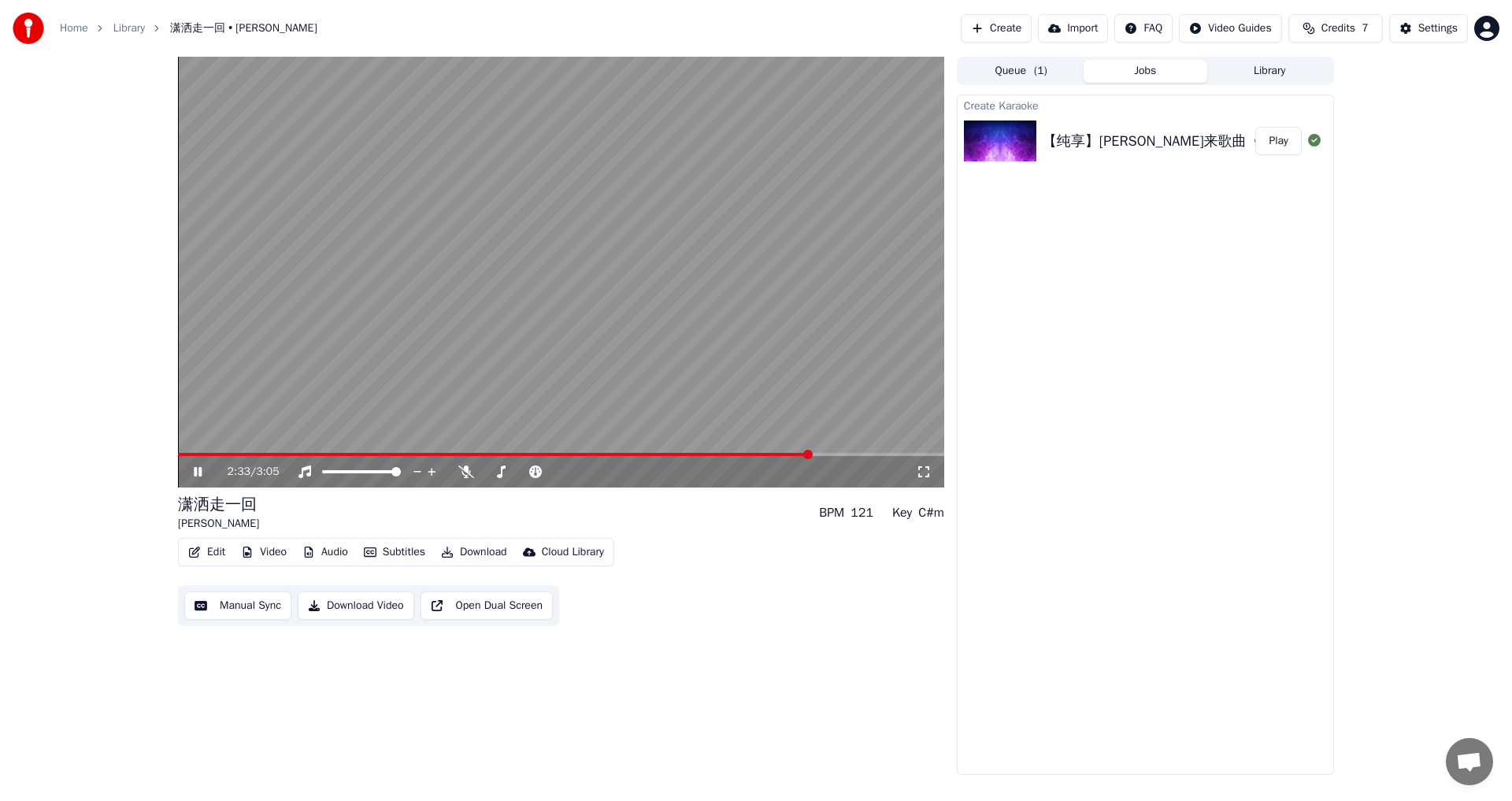 click at bounding box center (808, 454) 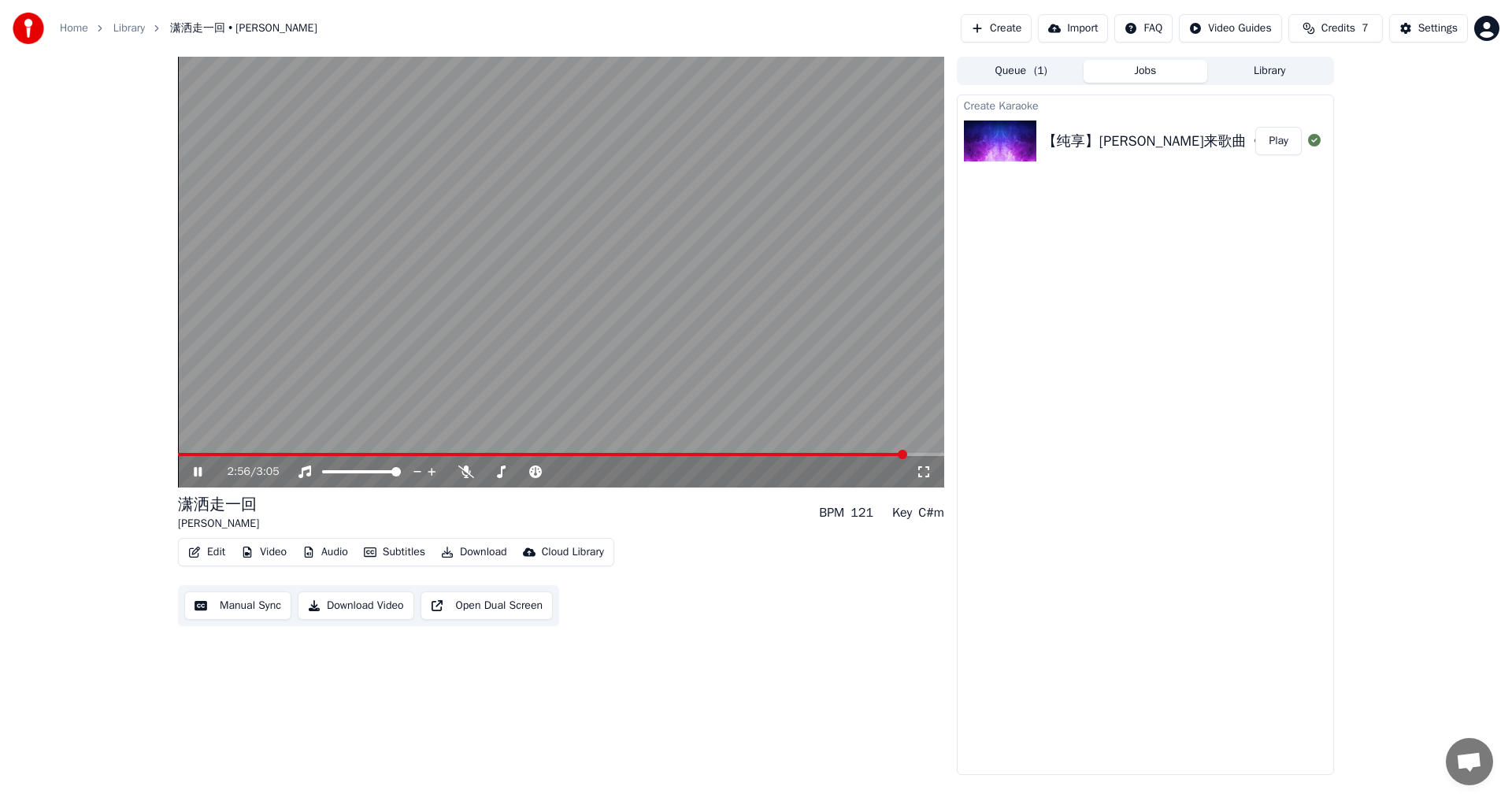 click at bounding box center (902, 454) 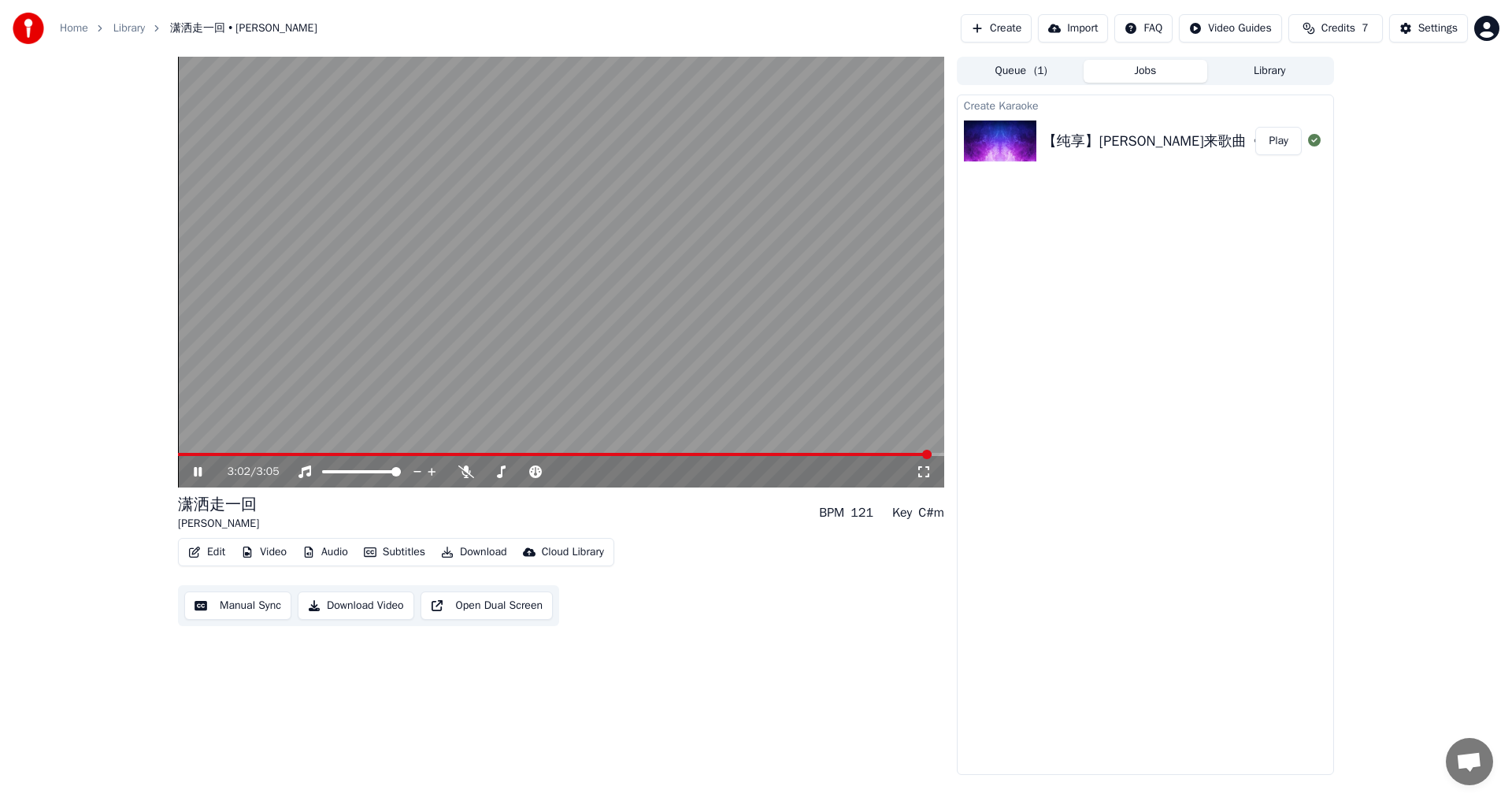 click at bounding box center (927, 454) 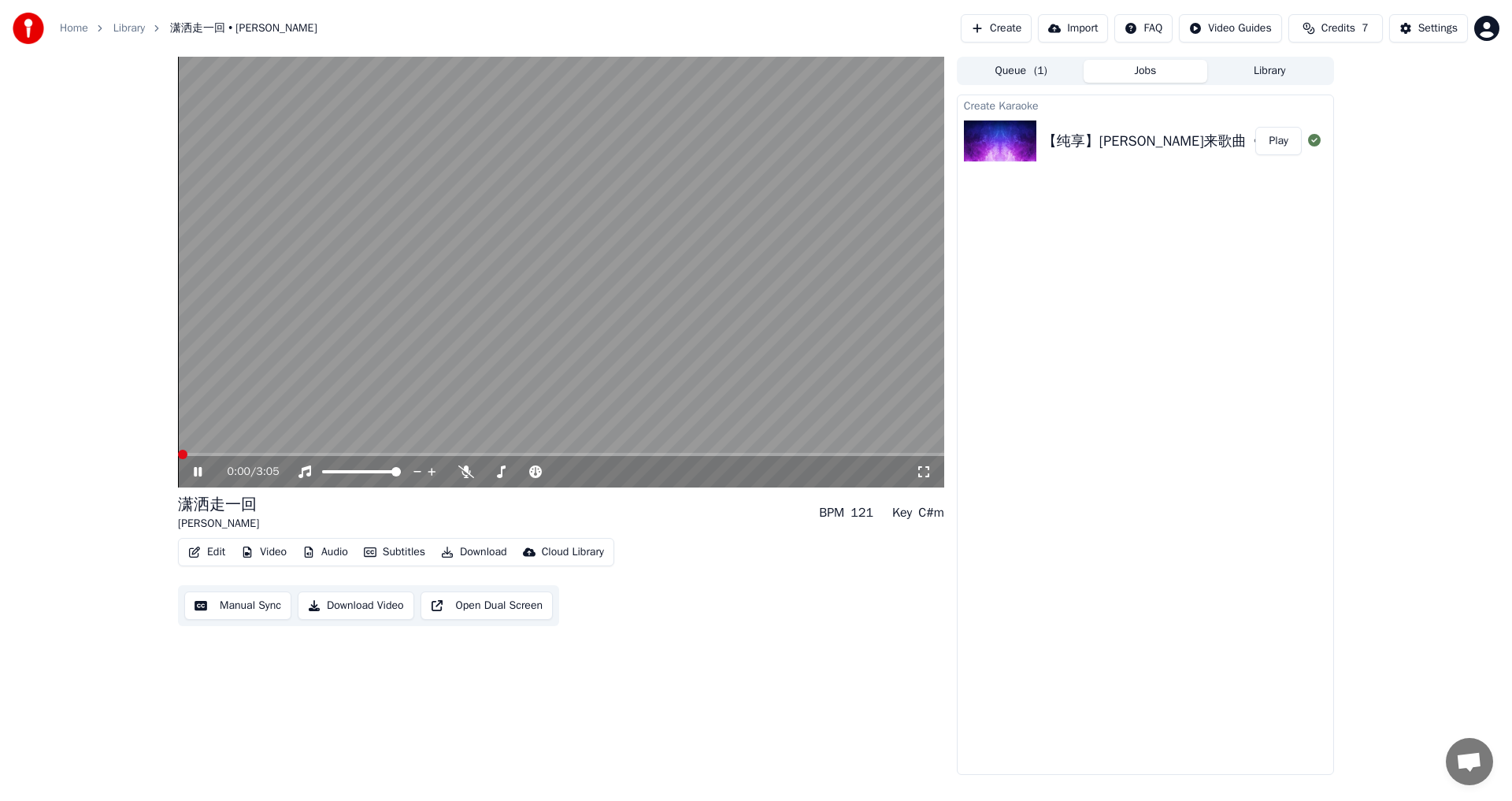 click at bounding box center [183, 454] 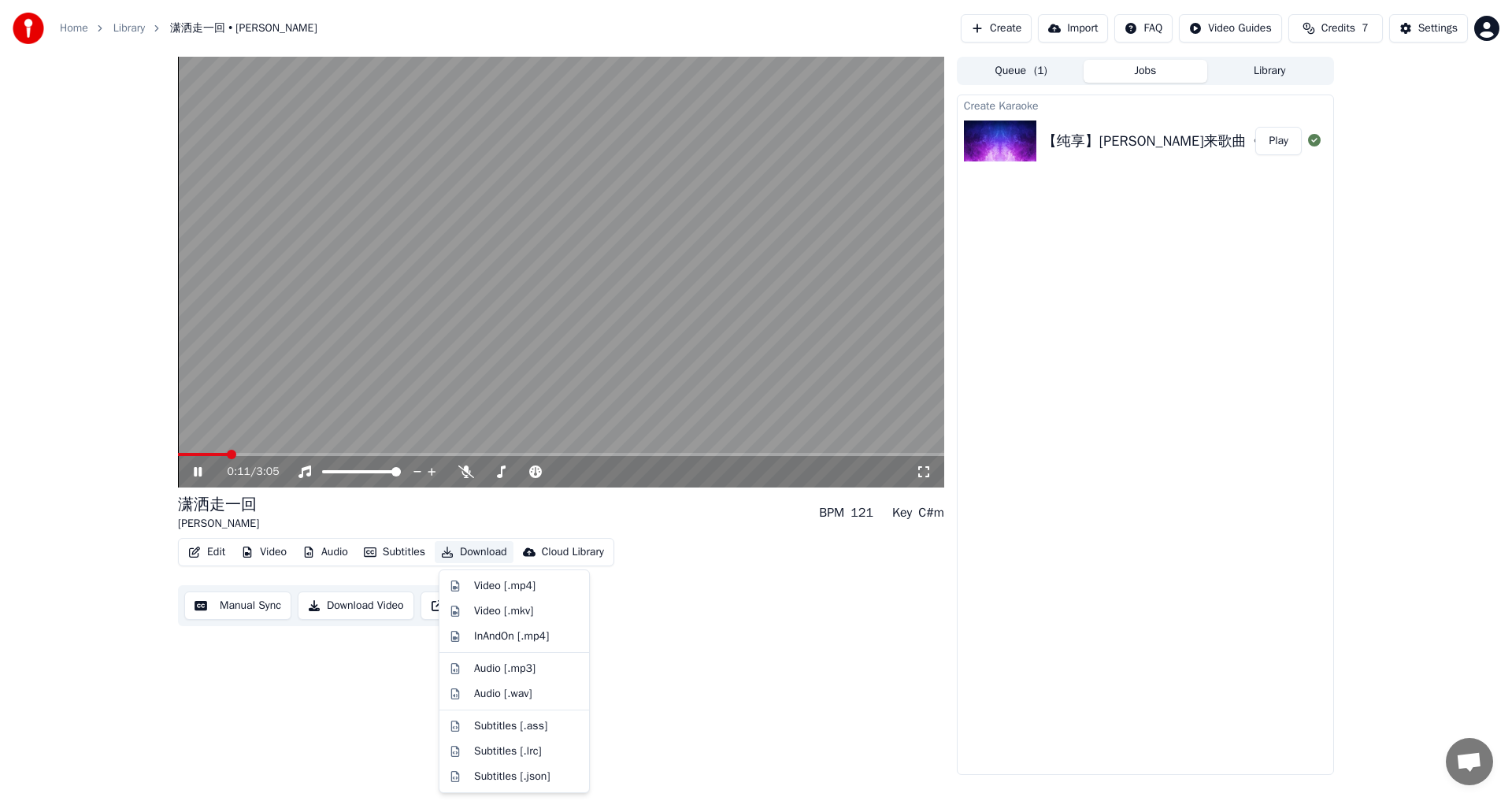 click on "Download" at bounding box center [474, 552] 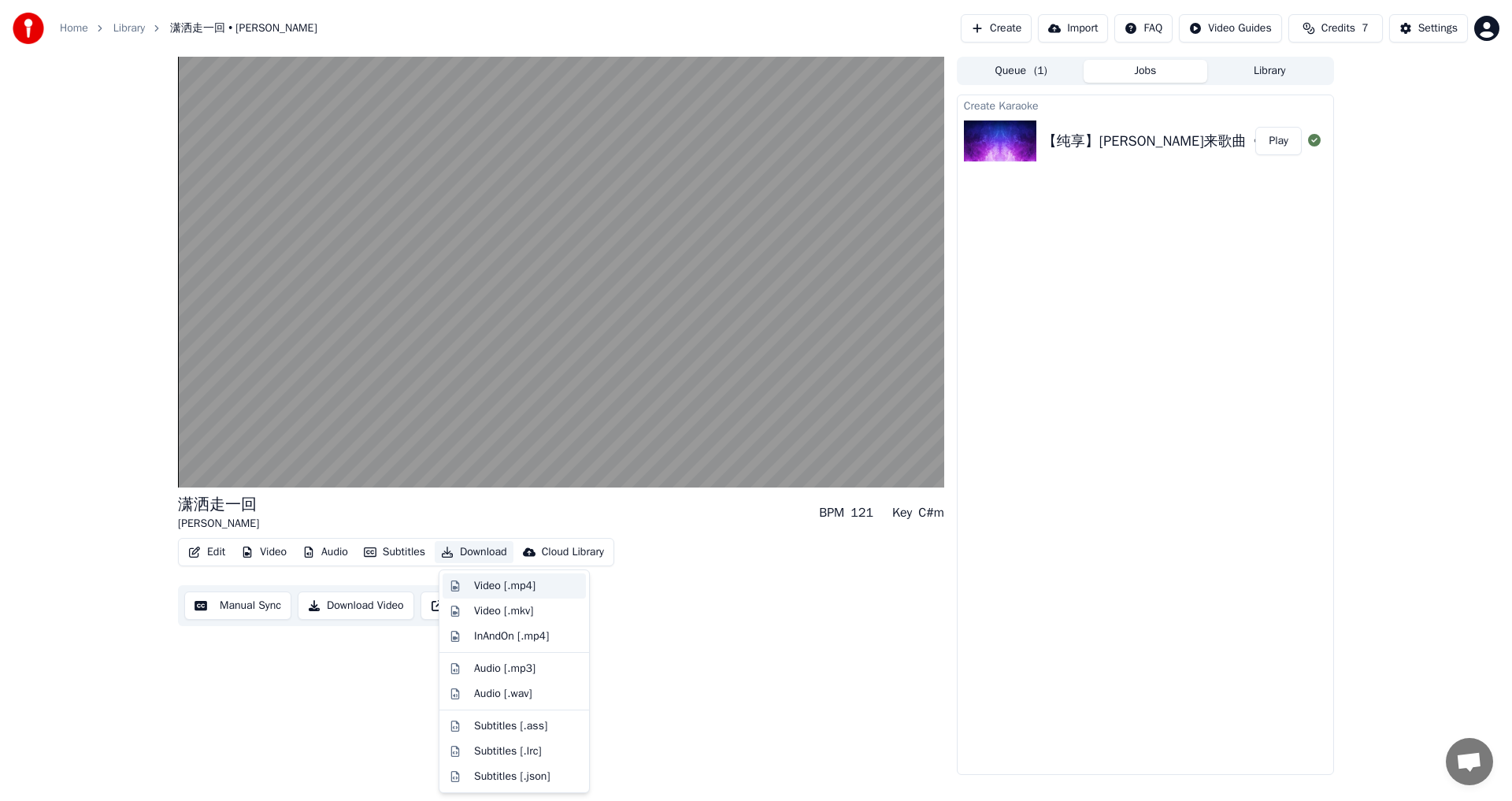 click on "Video [.mp4]" at bounding box center (505, 586) 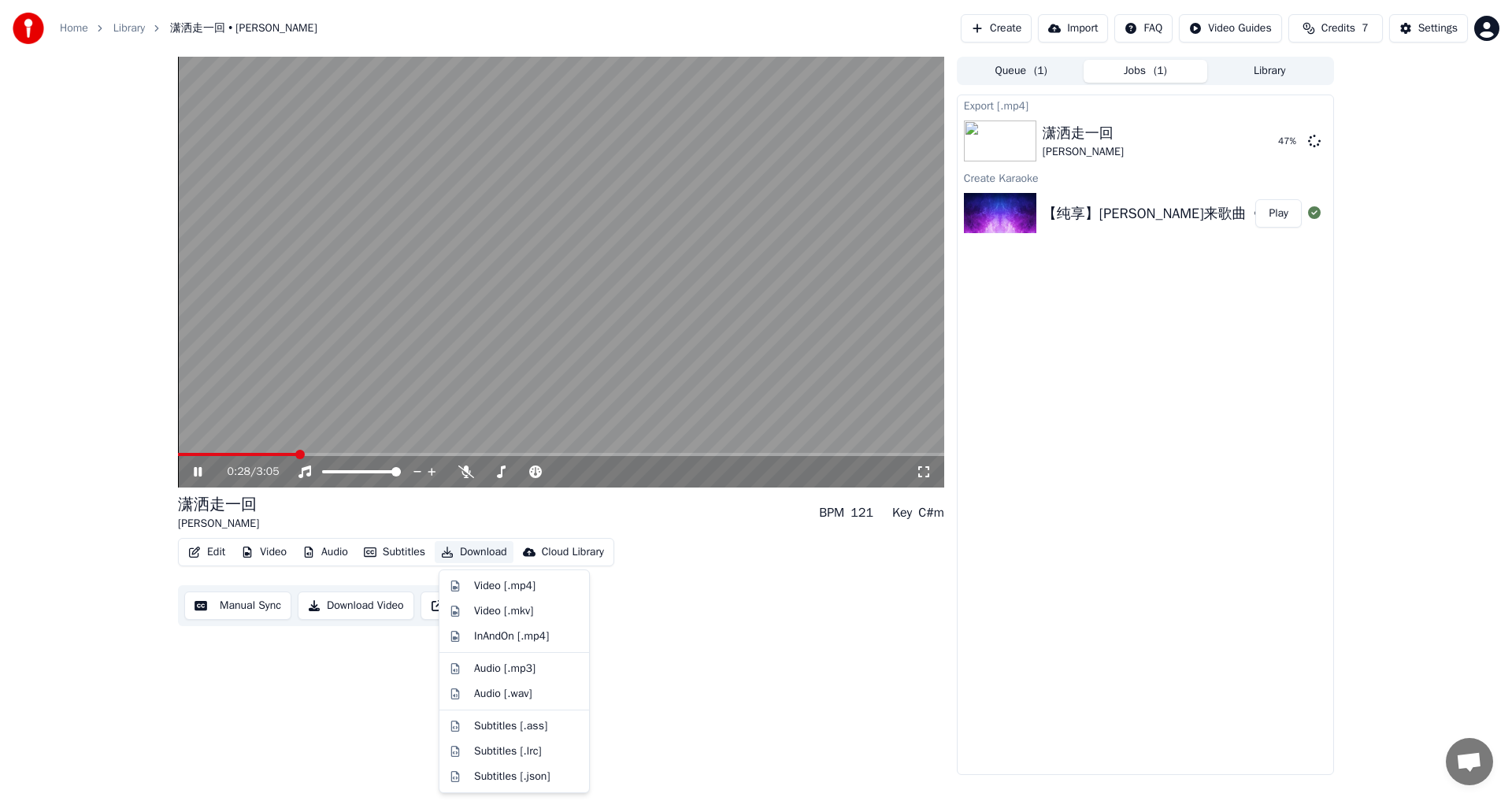 click on "Download" at bounding box center (474, 552) 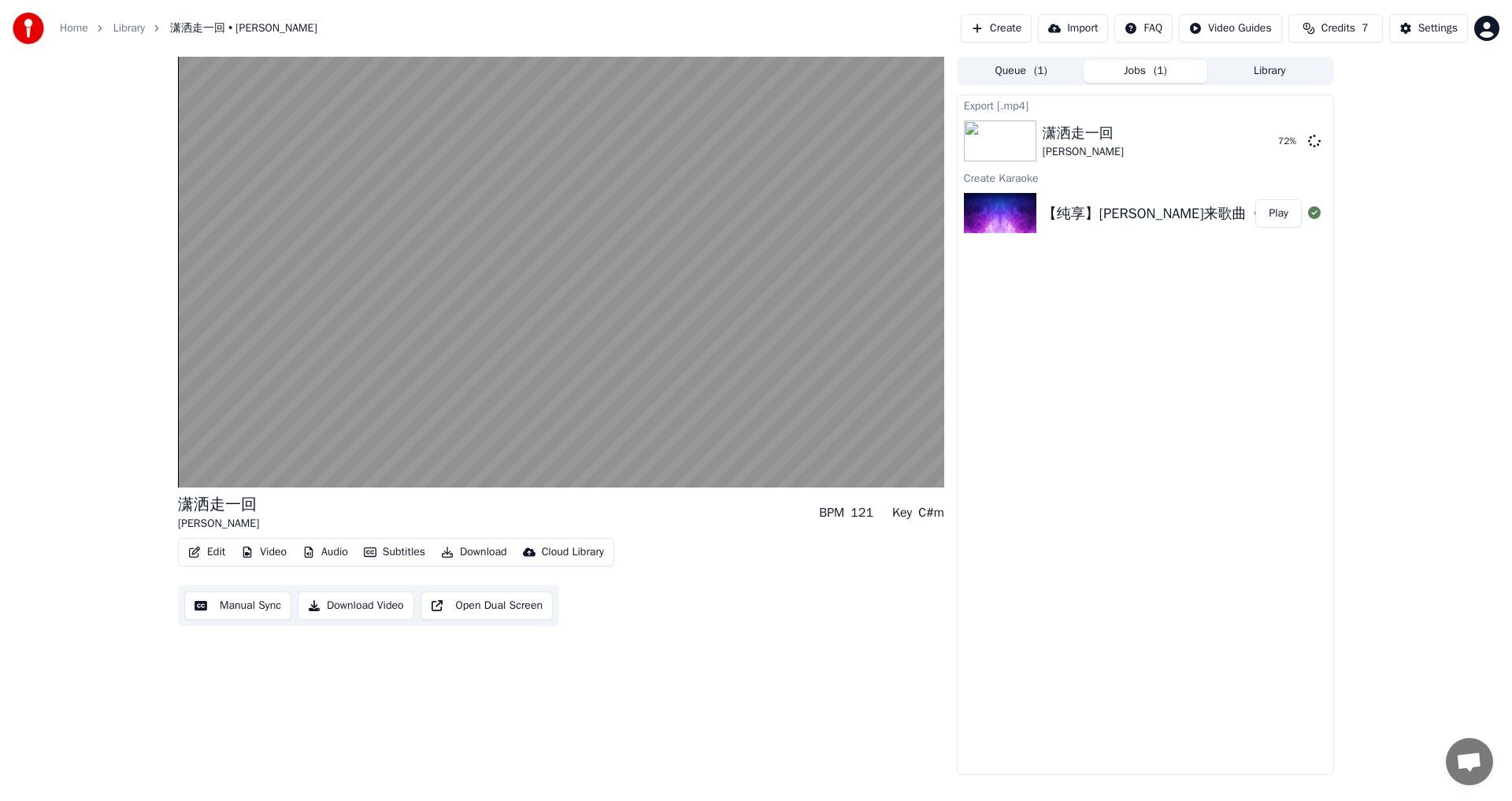 click on "Edit Video Audio Subtitles Download Cloud Library Manual Sync Download Video Open Dual Screen" at bounding box center [561, 582] 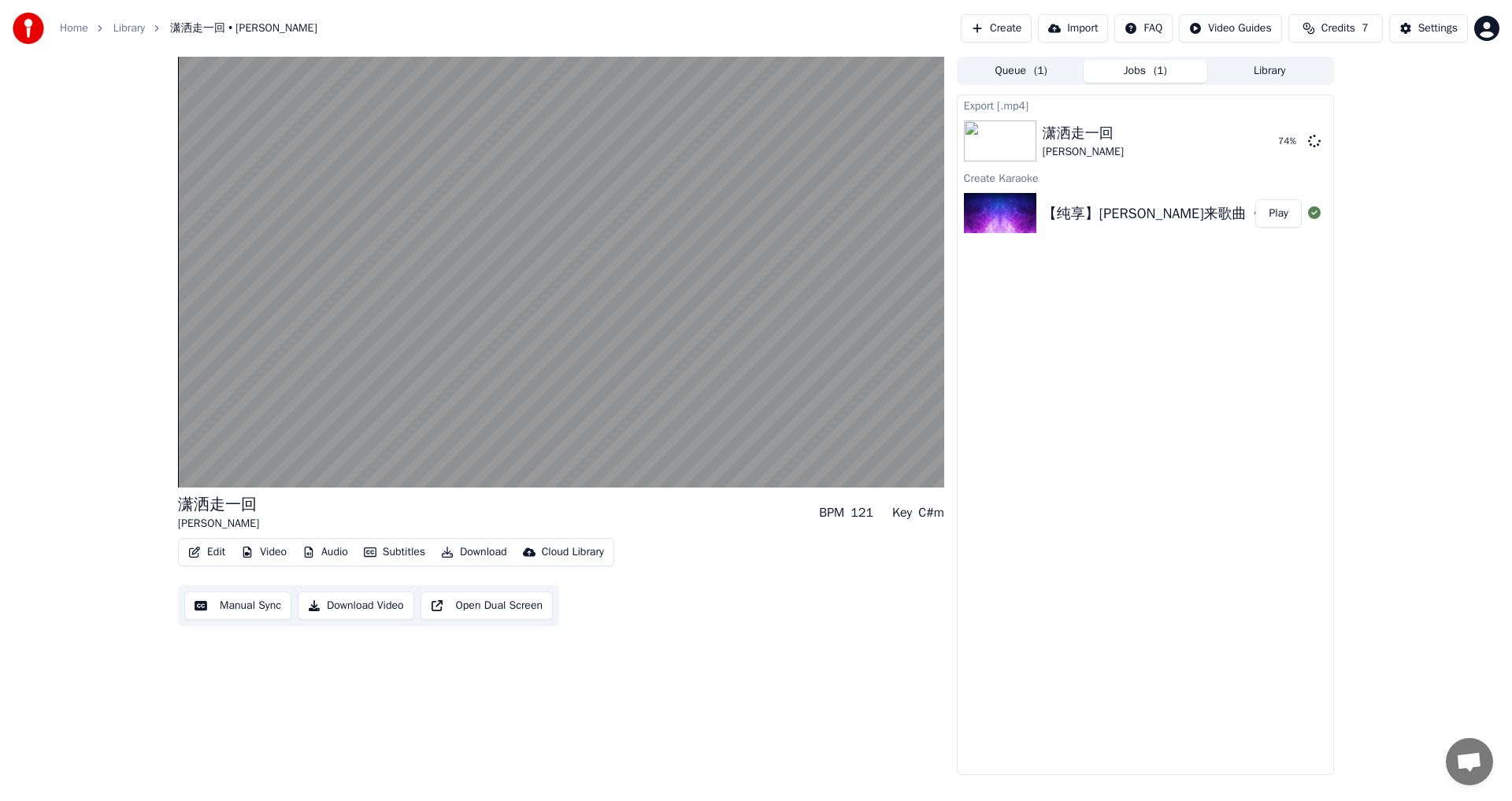 click on "Video" at bounding box center (264, 552) 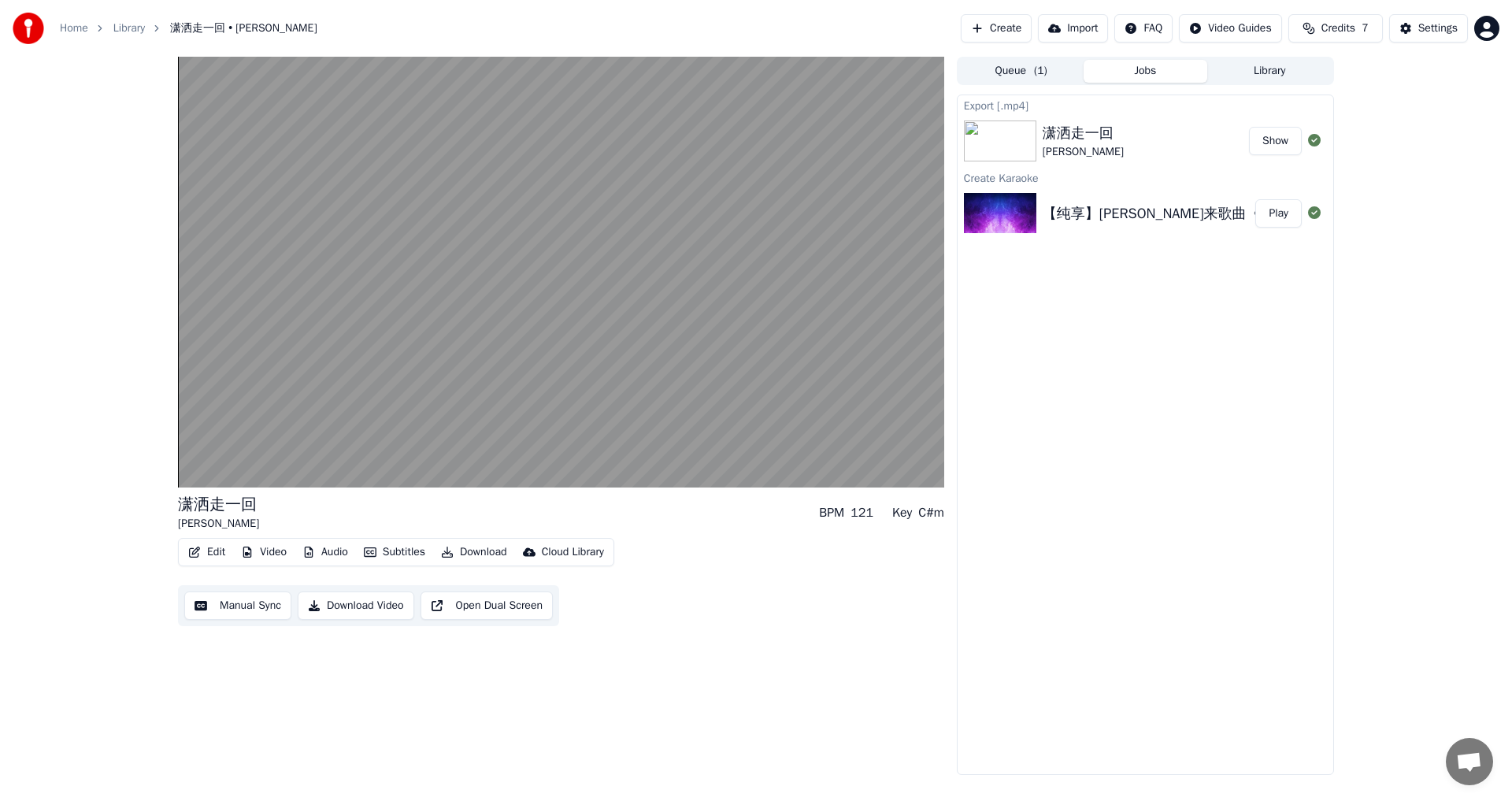 click on "Export [.mp4] 潇洒走一回 刘宇宁 Show Create Karaoke 【纯享】刘宇宁带来歌曲《潇洒走一回》 古风演绎江湖豪情 _ 2025中国网络视听盛典 _ iQIYI慢综艺 Play" at bounding box center [1145, 435] 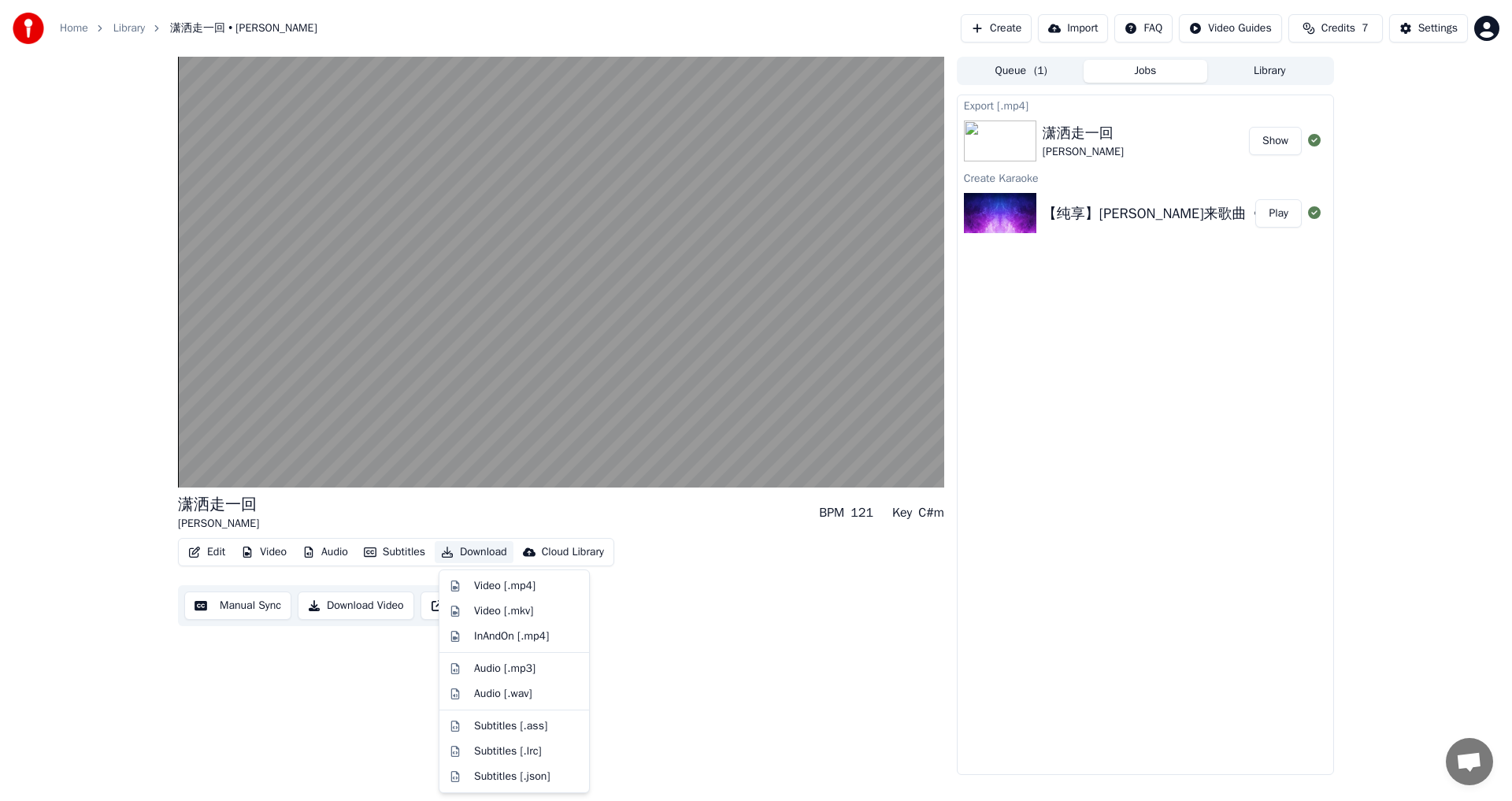 click on "Download" at bounding box center [474, 552] 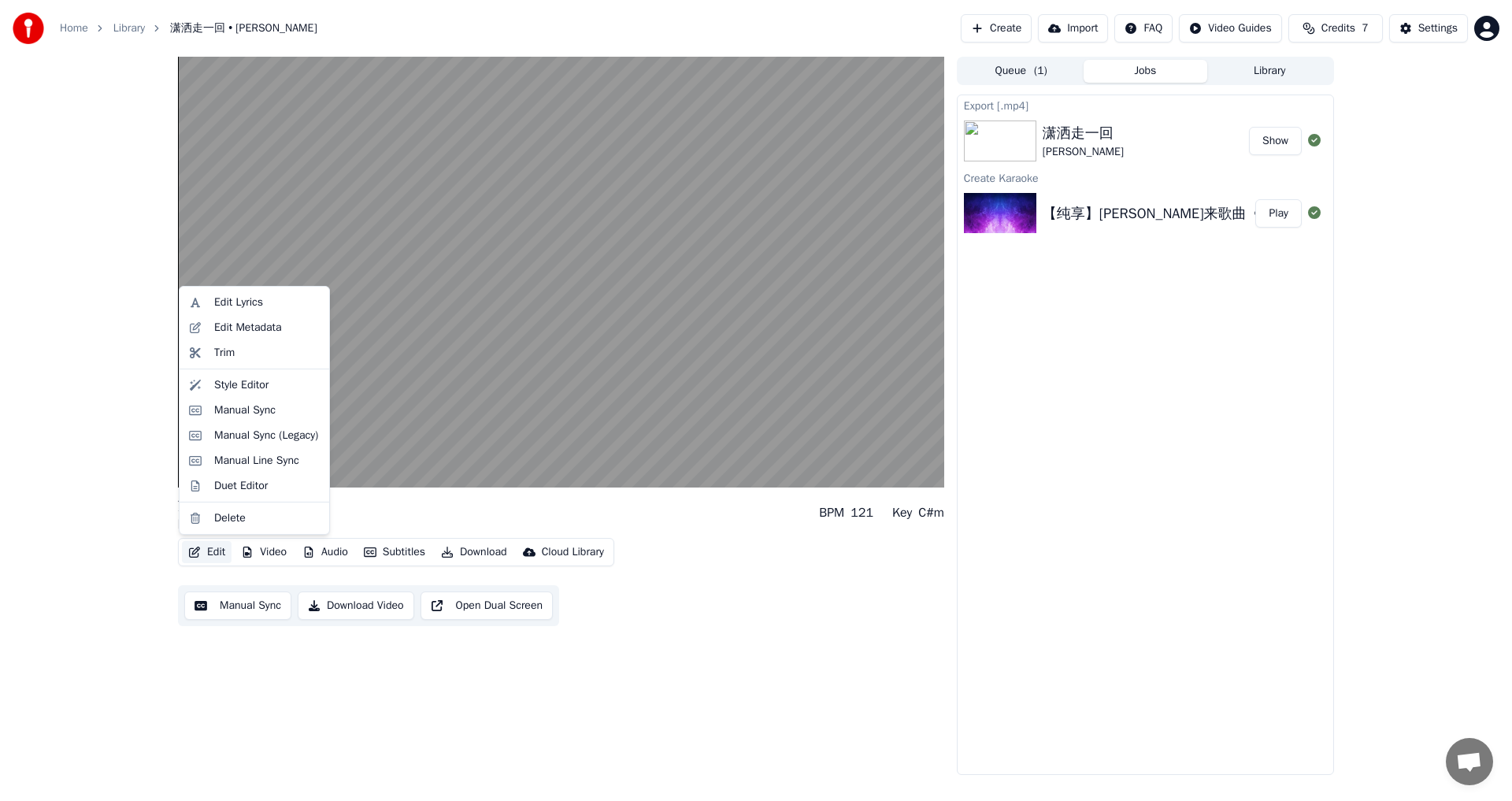 click on "Edit" at bounding box center (206, 552) 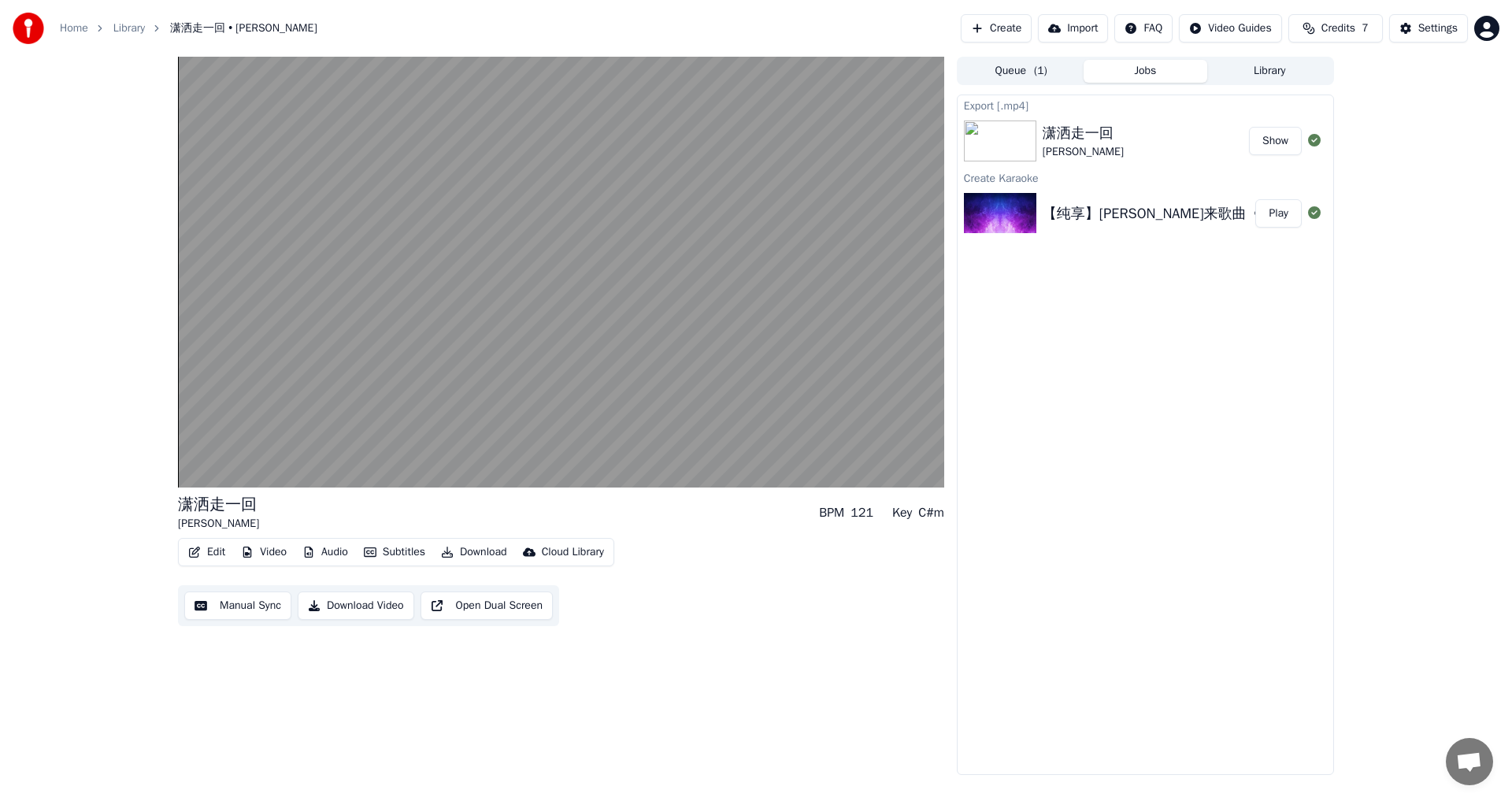 click on "Open Dual Screen" at bounding box center [487, 606] 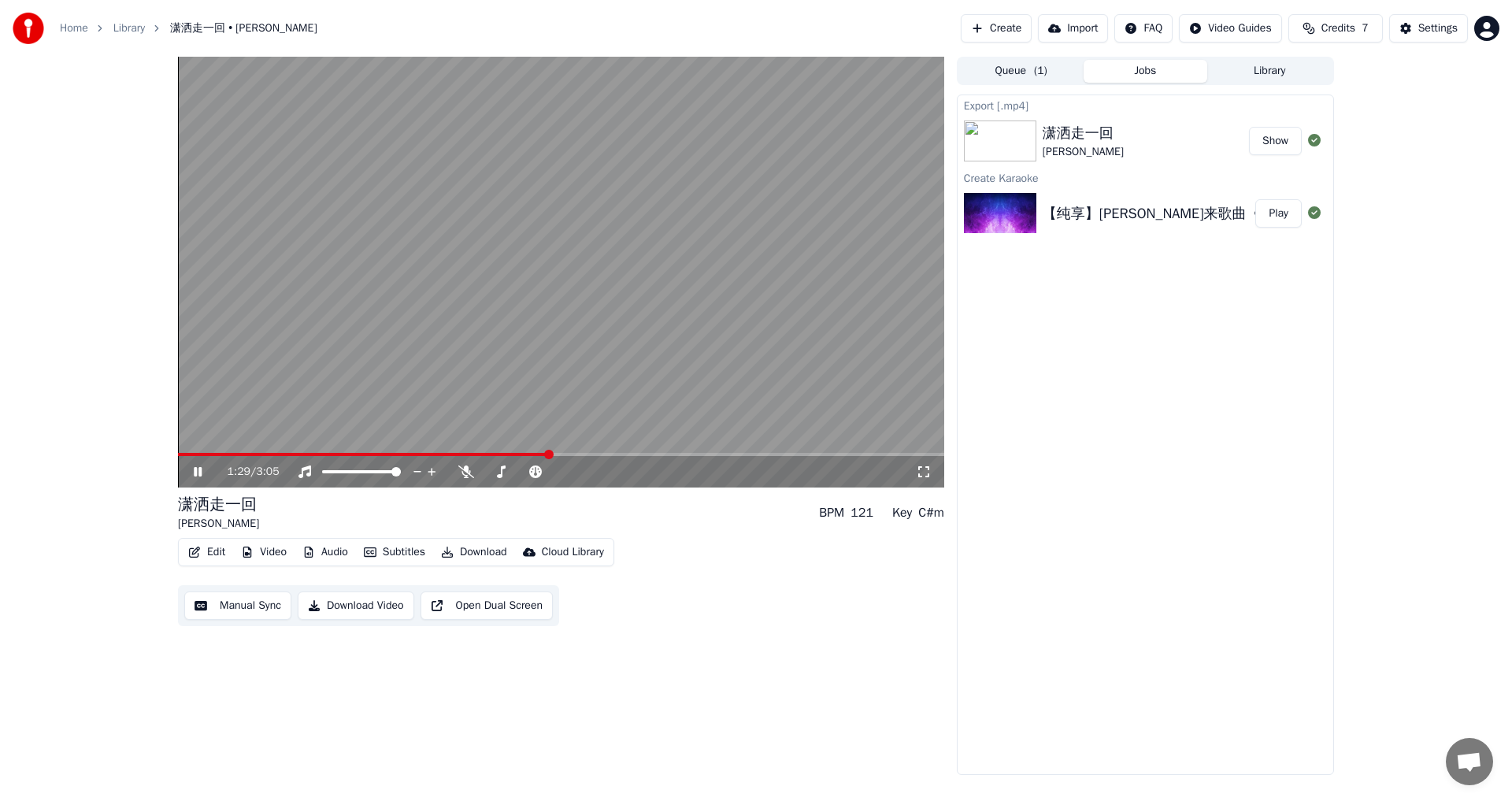 click on "Download Video" at bounding box center (356, 606) 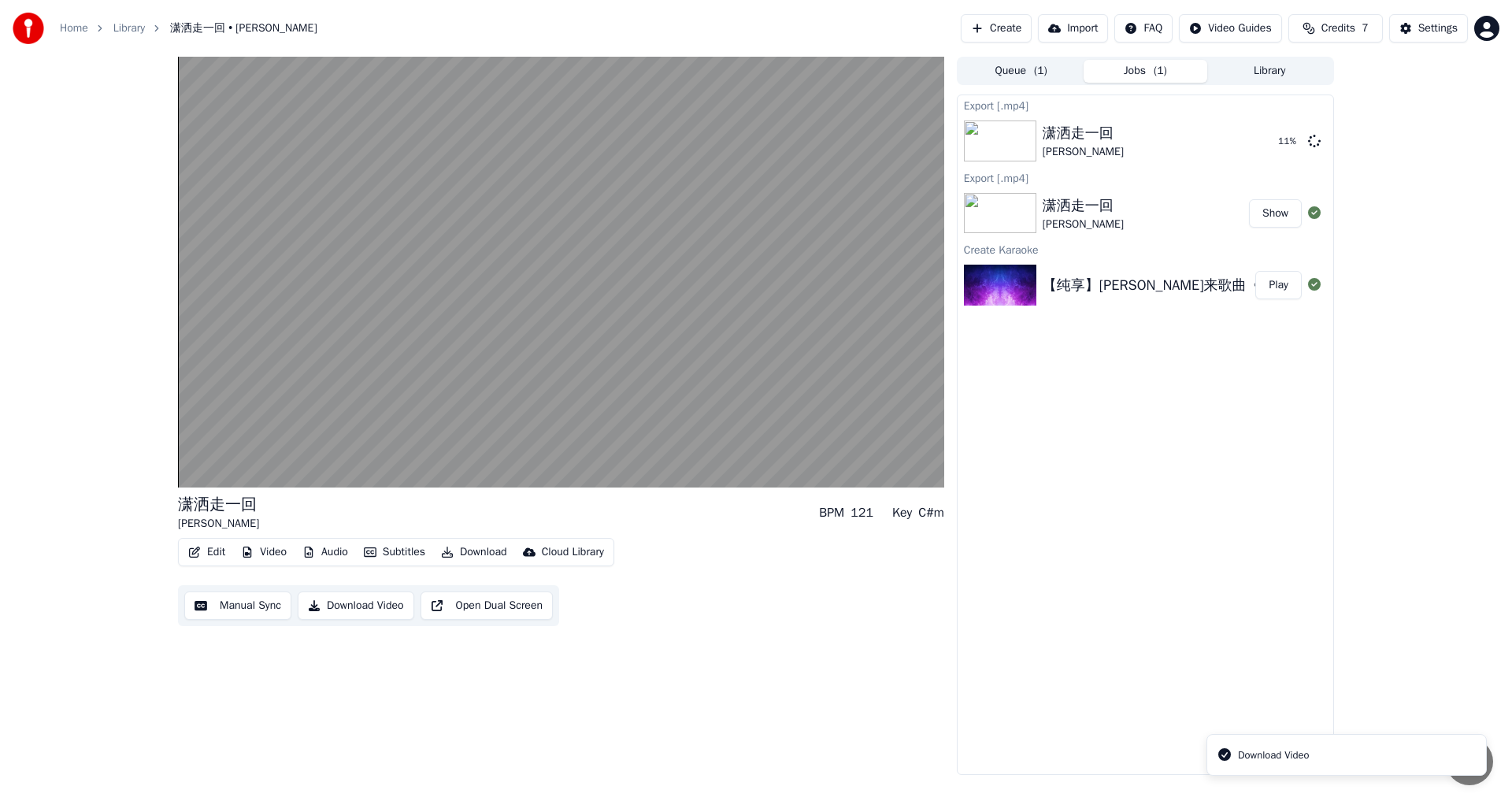click on "Download Video" at bounding box center (1273, 755) 